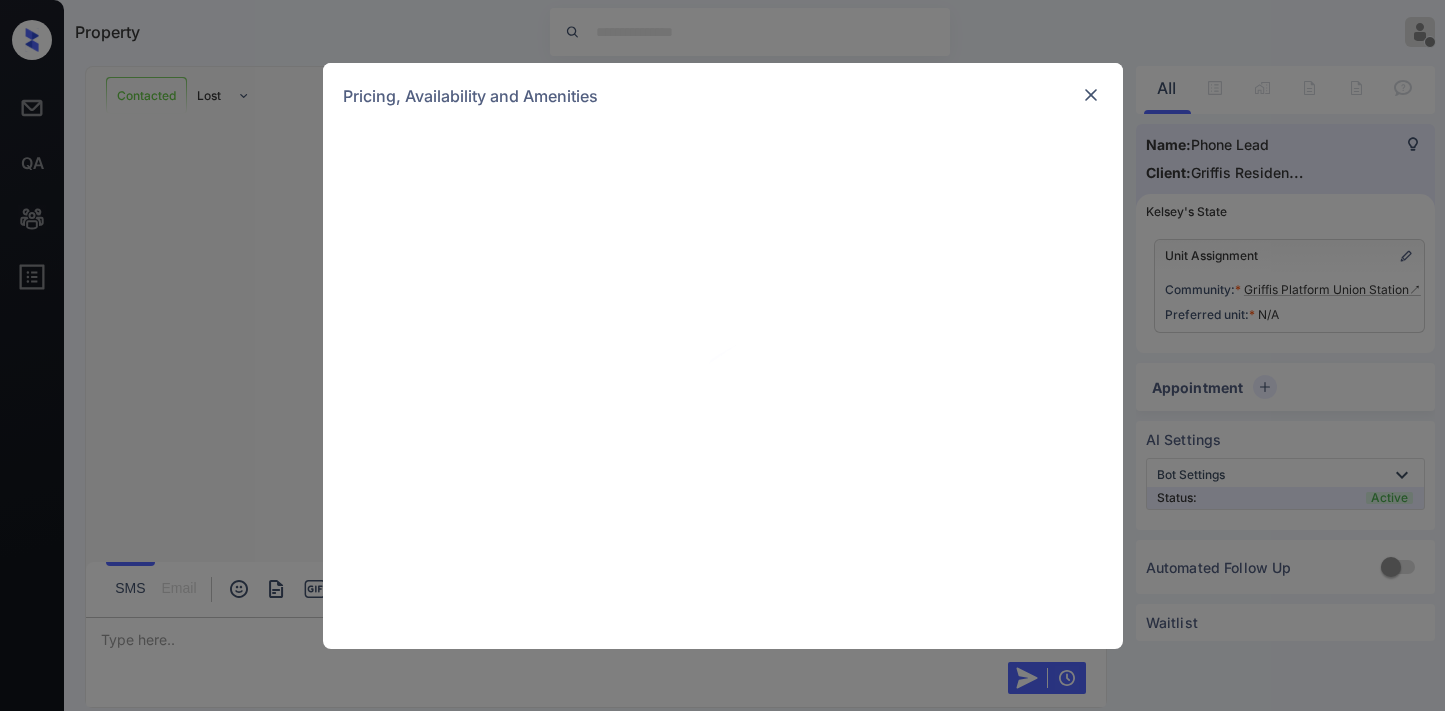 scroll, scrollTop: 0, scrollLeft: 0, axis: both 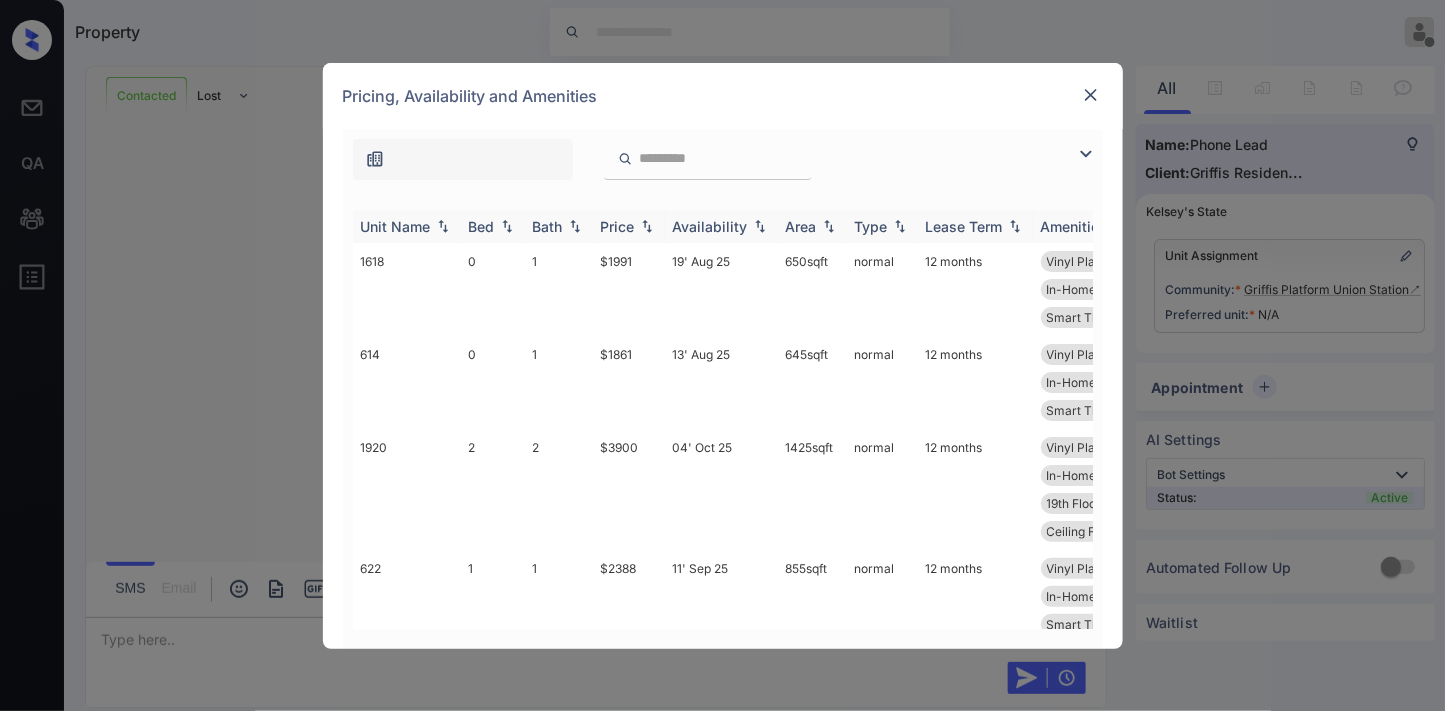 click at bounding box center (647, 226) 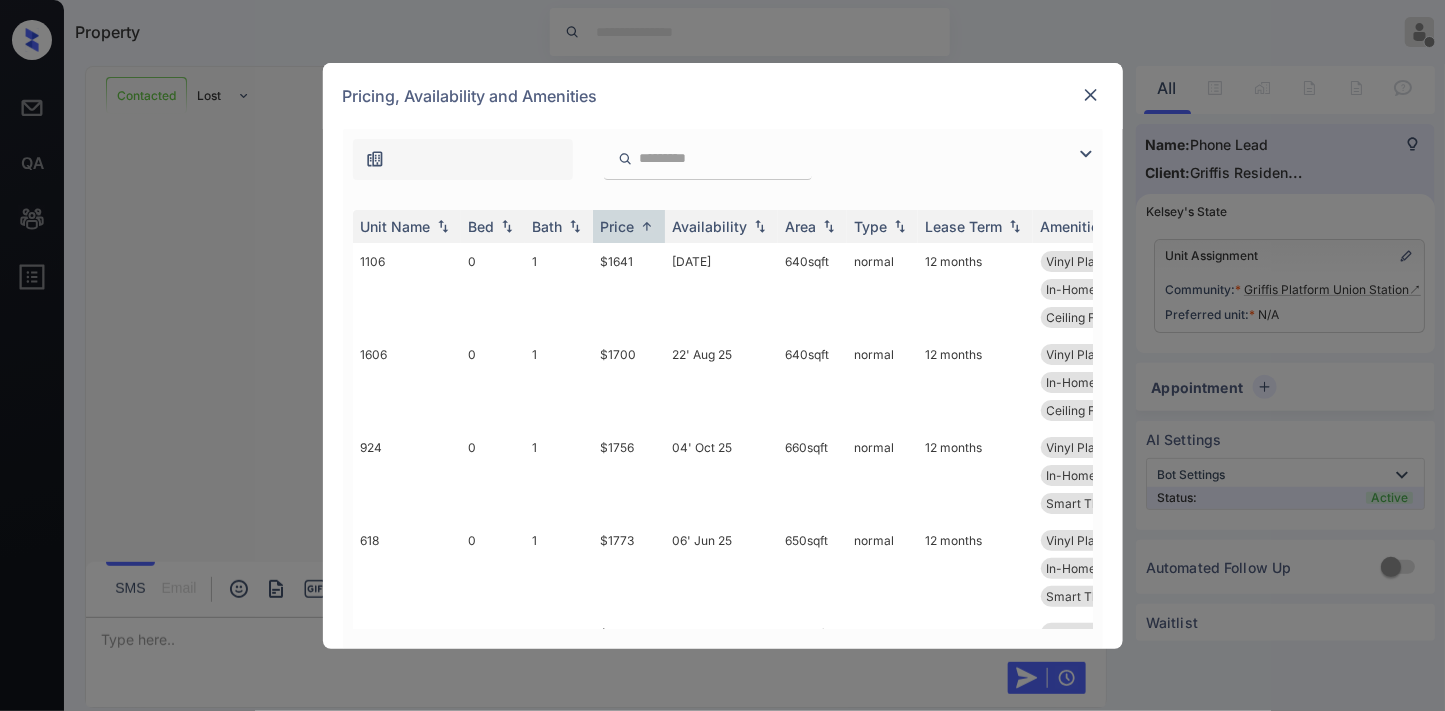 click at bounding box center (1086, 154) 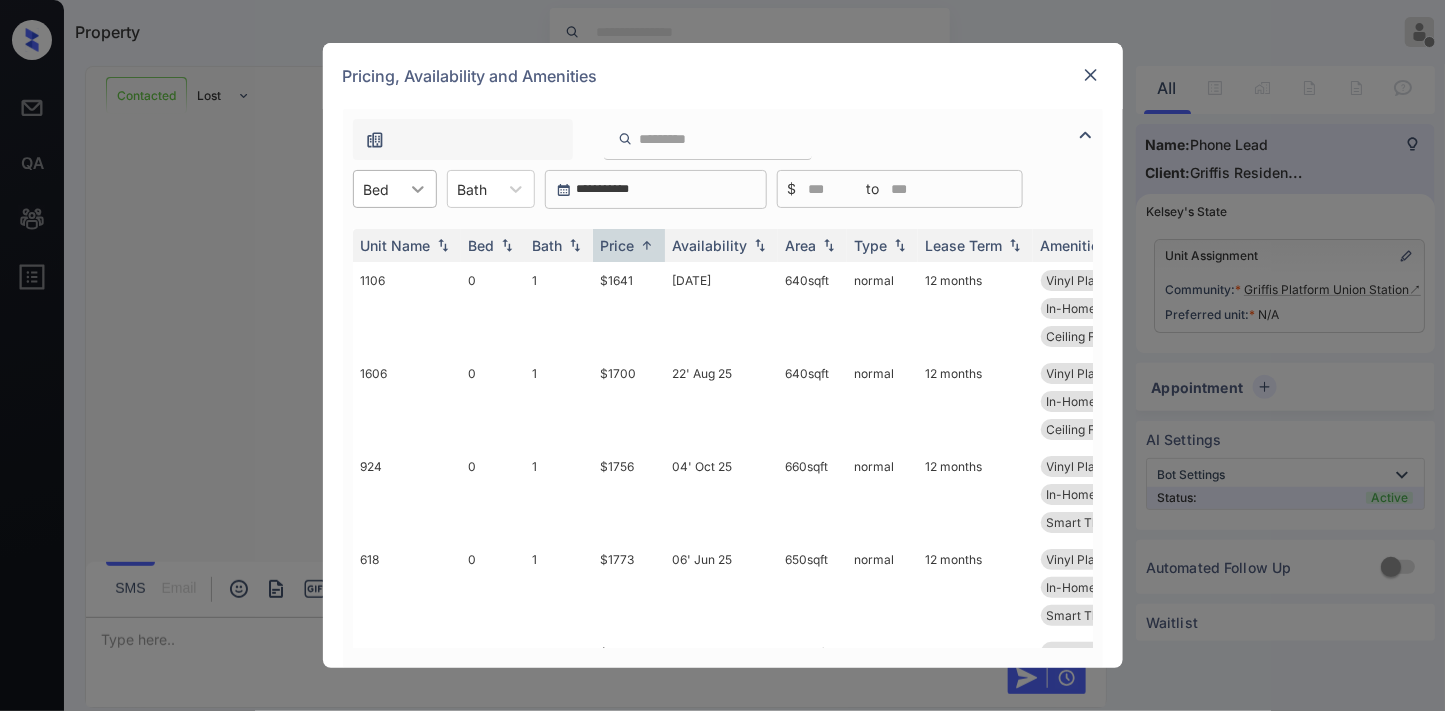 click at bounding box center (418, 189) 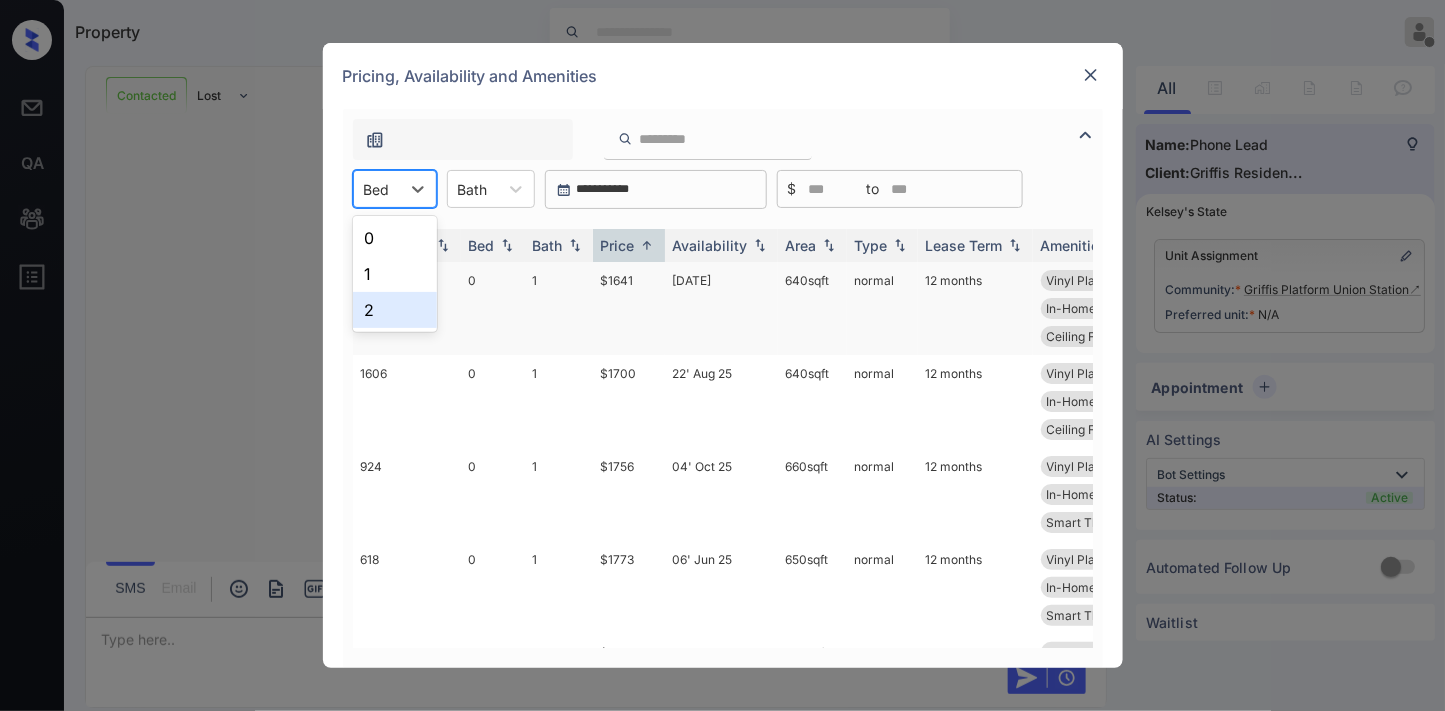 click on "2" at bounding box center [395, 310] 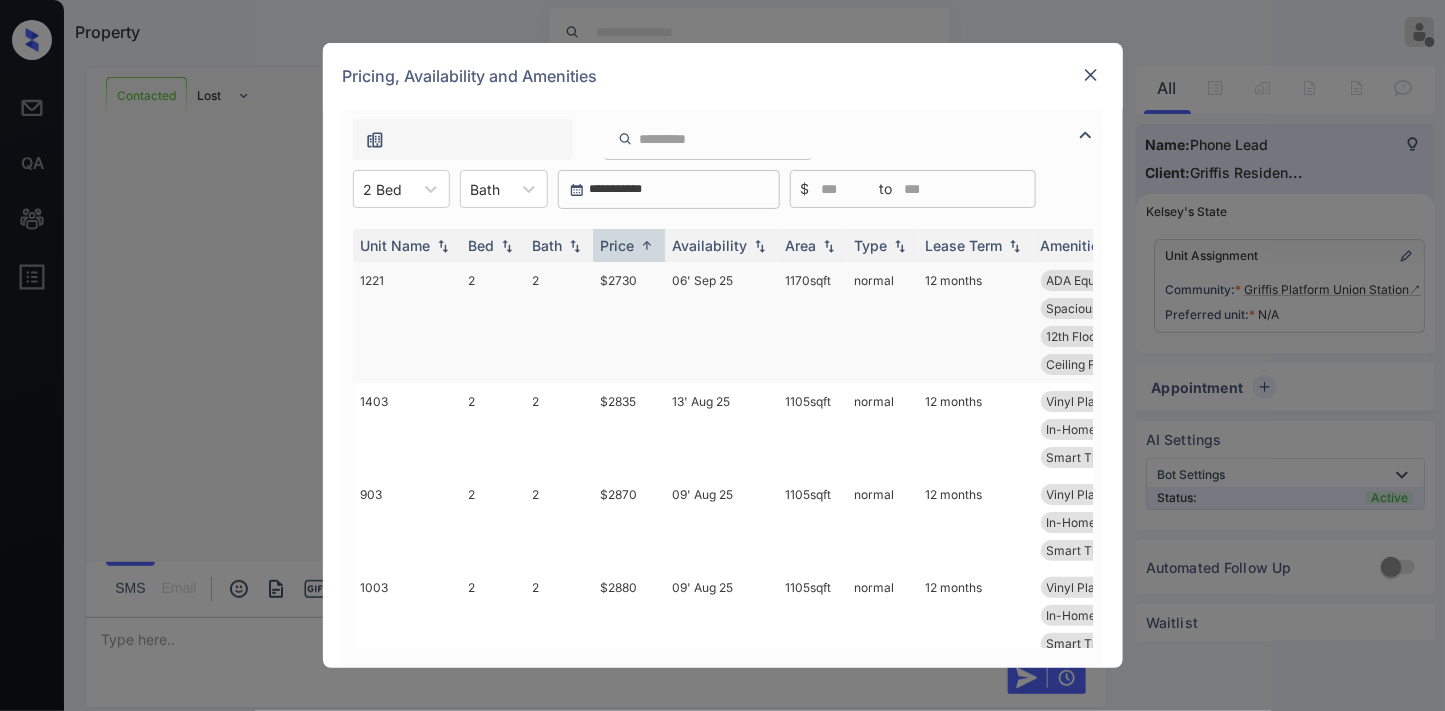 click on "$2730" at bounding box center [629, 322] 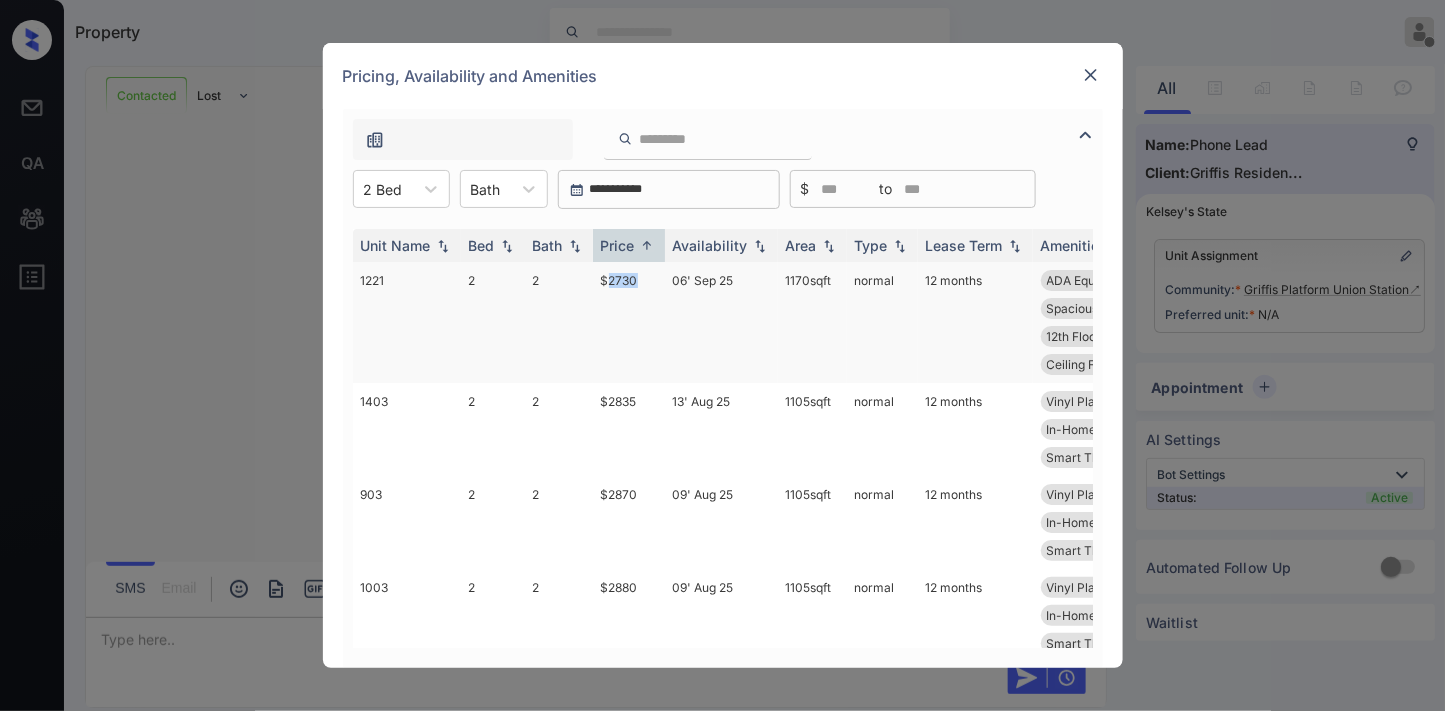 click on "$2730" at bounding box center [629, 322] 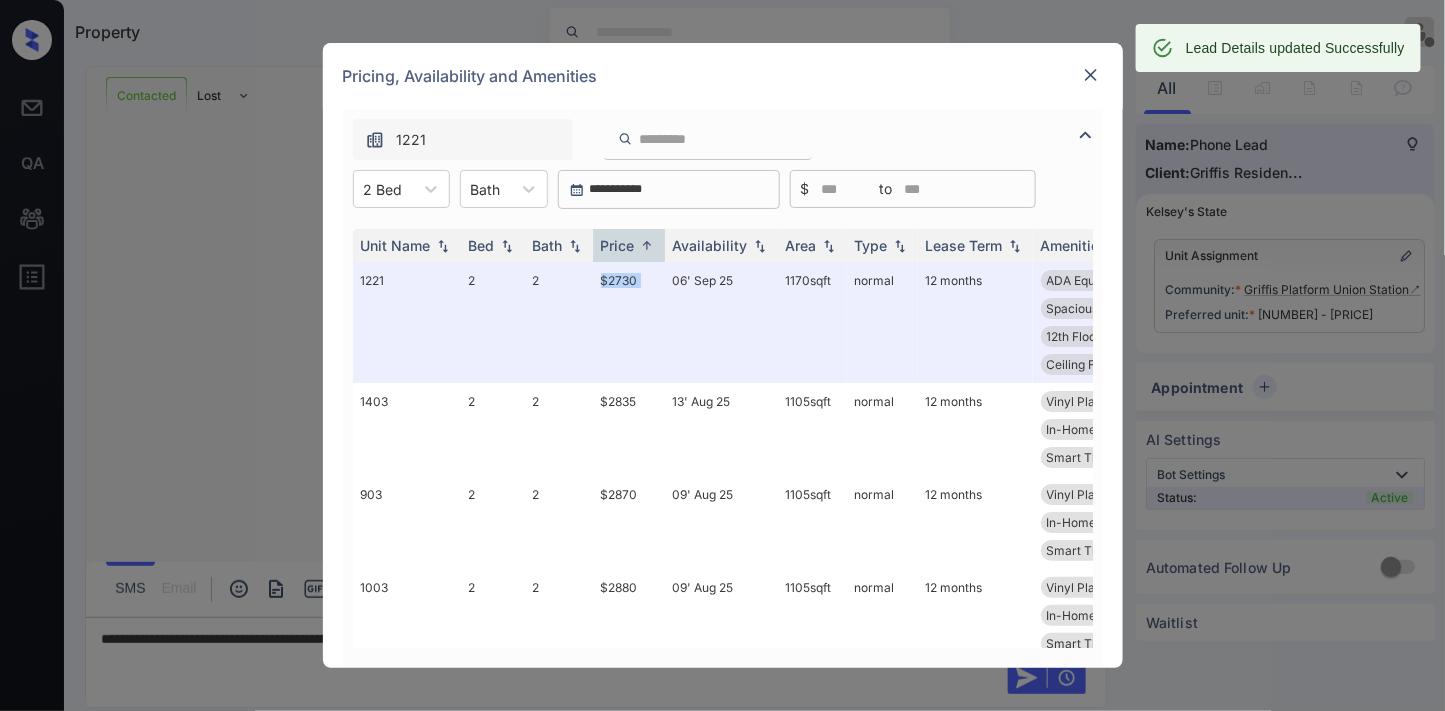 click on "Pricing, Availability and Amenities" at bounding box center (723, 76) 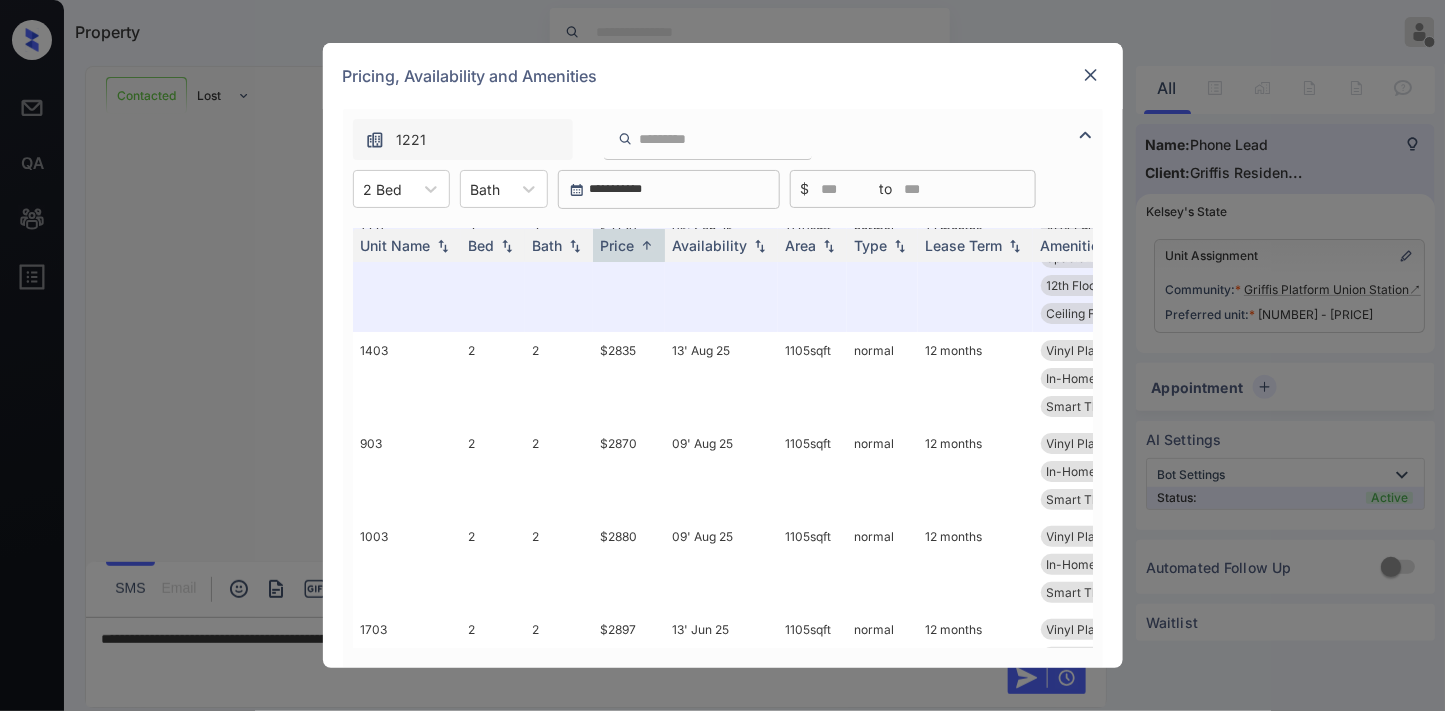 scroll, scrollTop: 0, scrollLeft: 0, axis: both 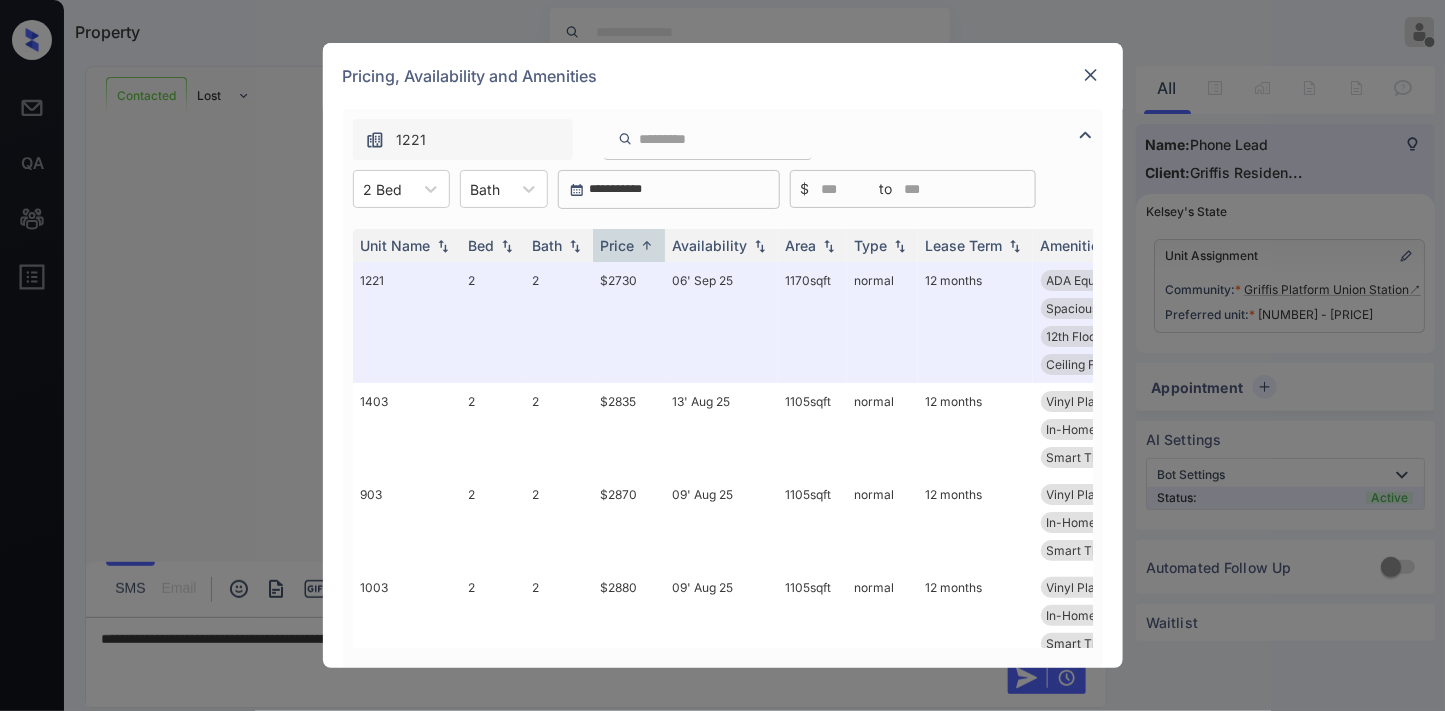 click on "**********" at bounding box center [722, 355] 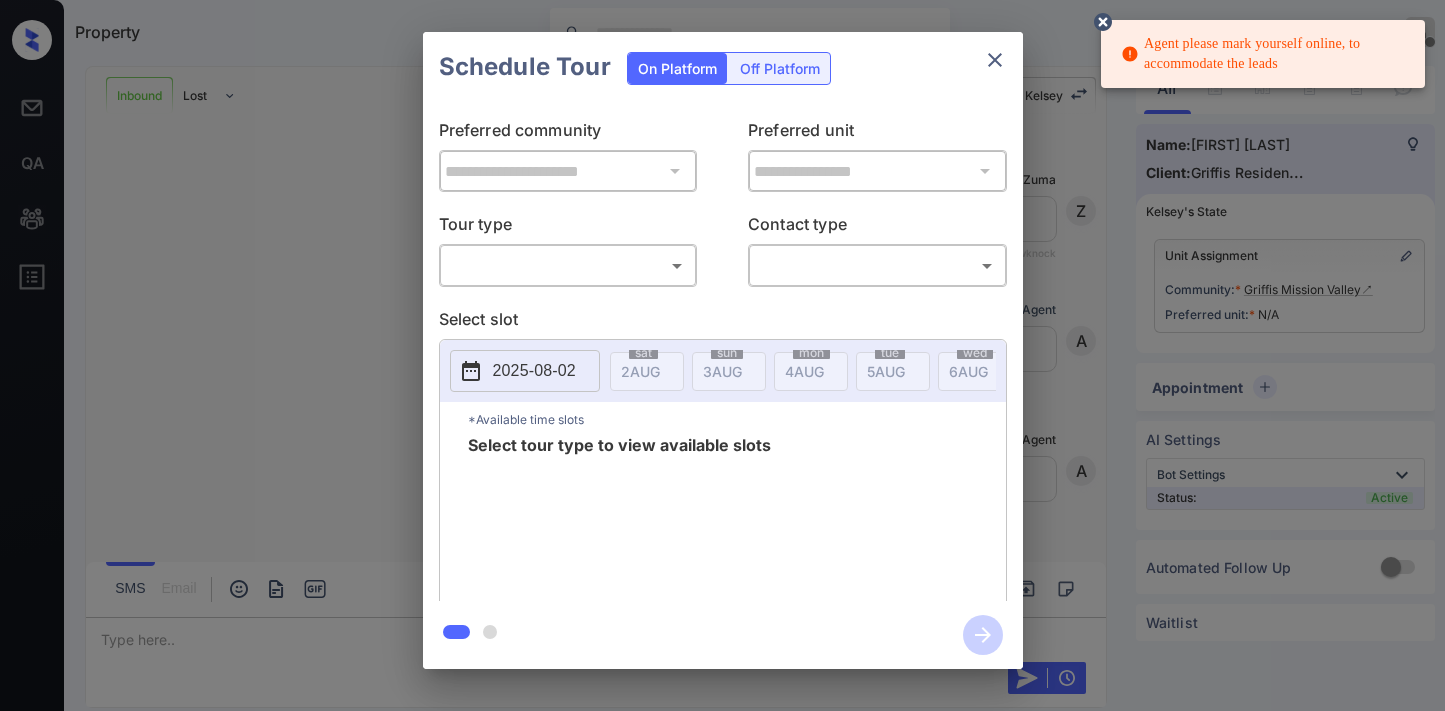 click 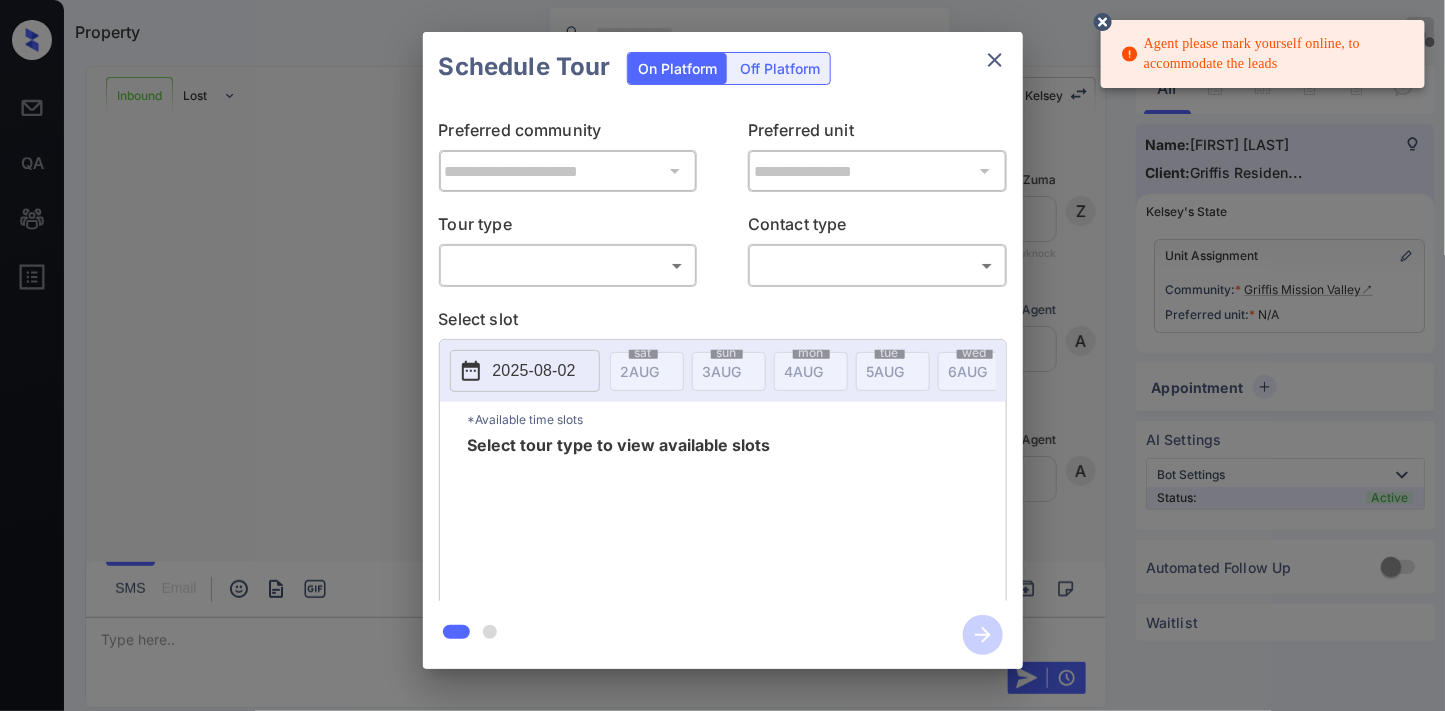 scroll, scrollTop: 472, scrollLeft: 0, axis: vertical 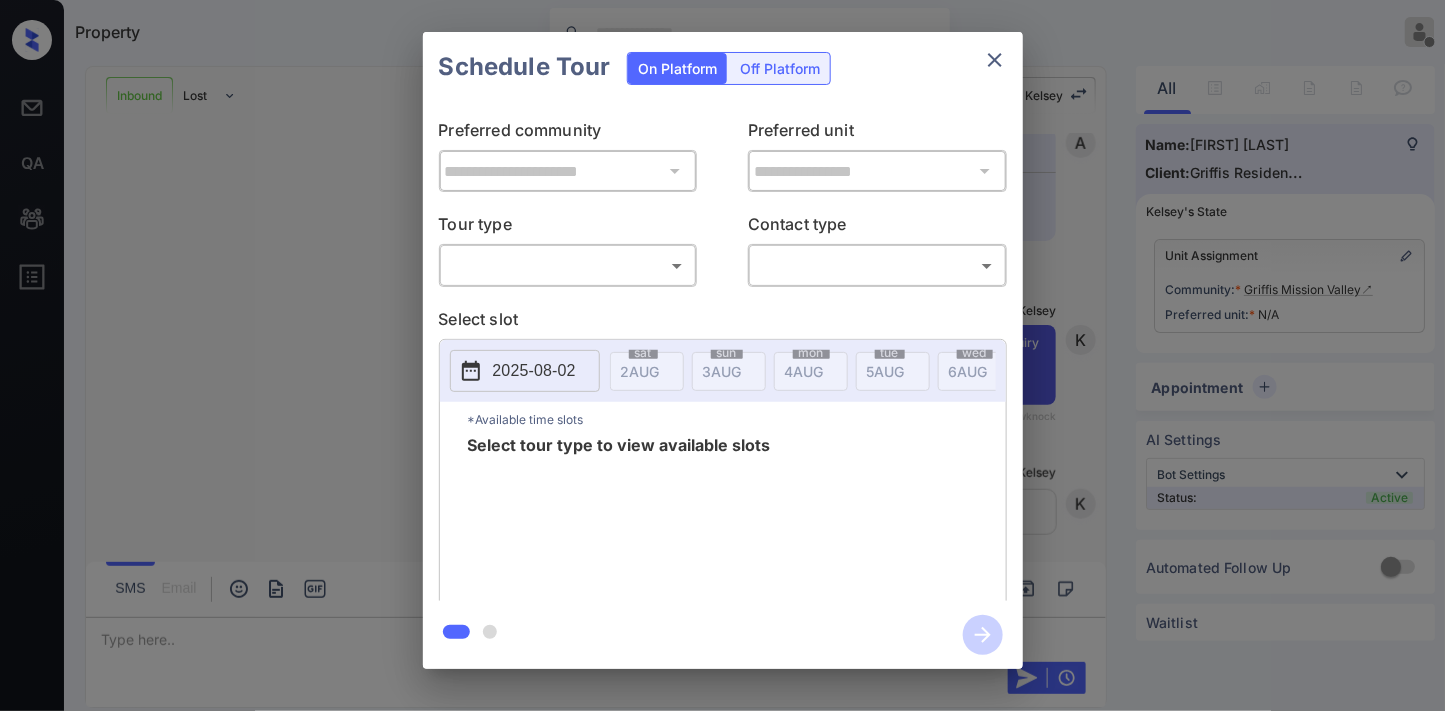 click 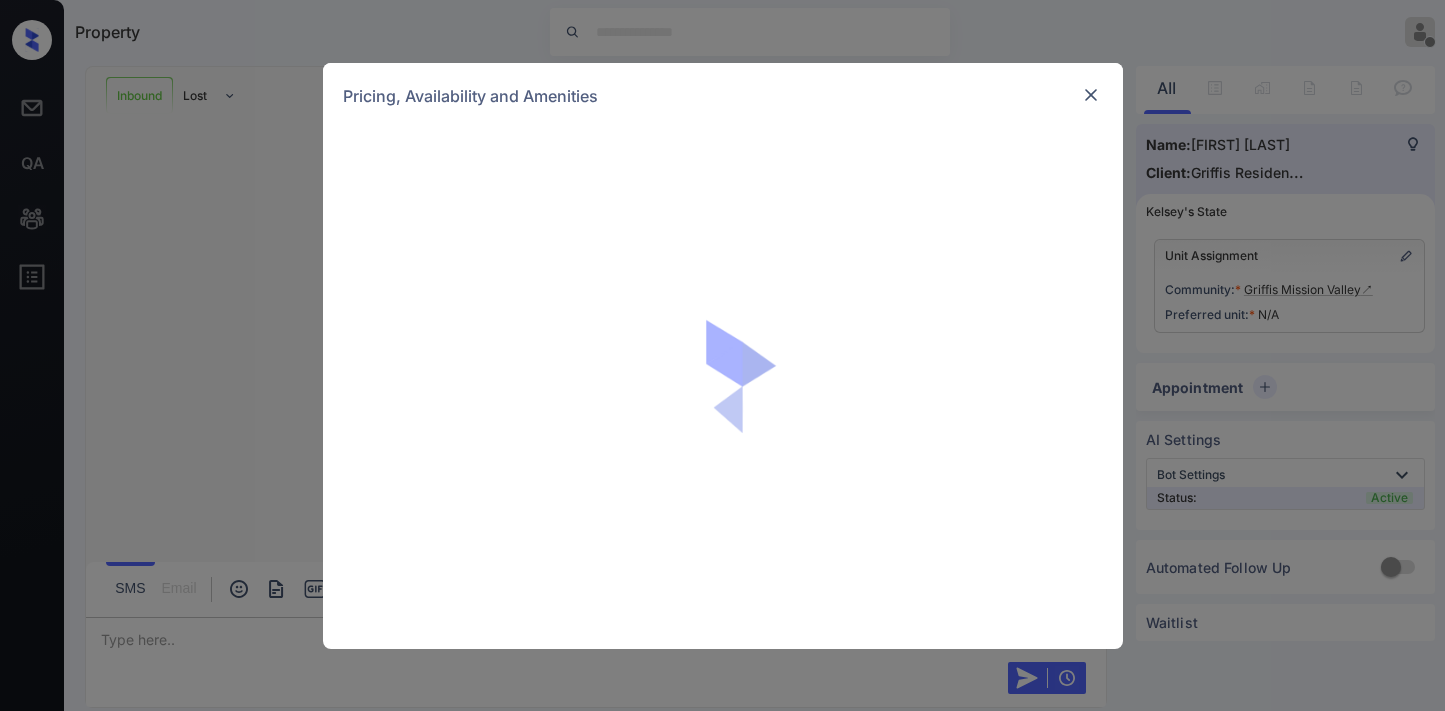 scroll, scrollTop: 0, scrollLeft: 0, axis: both 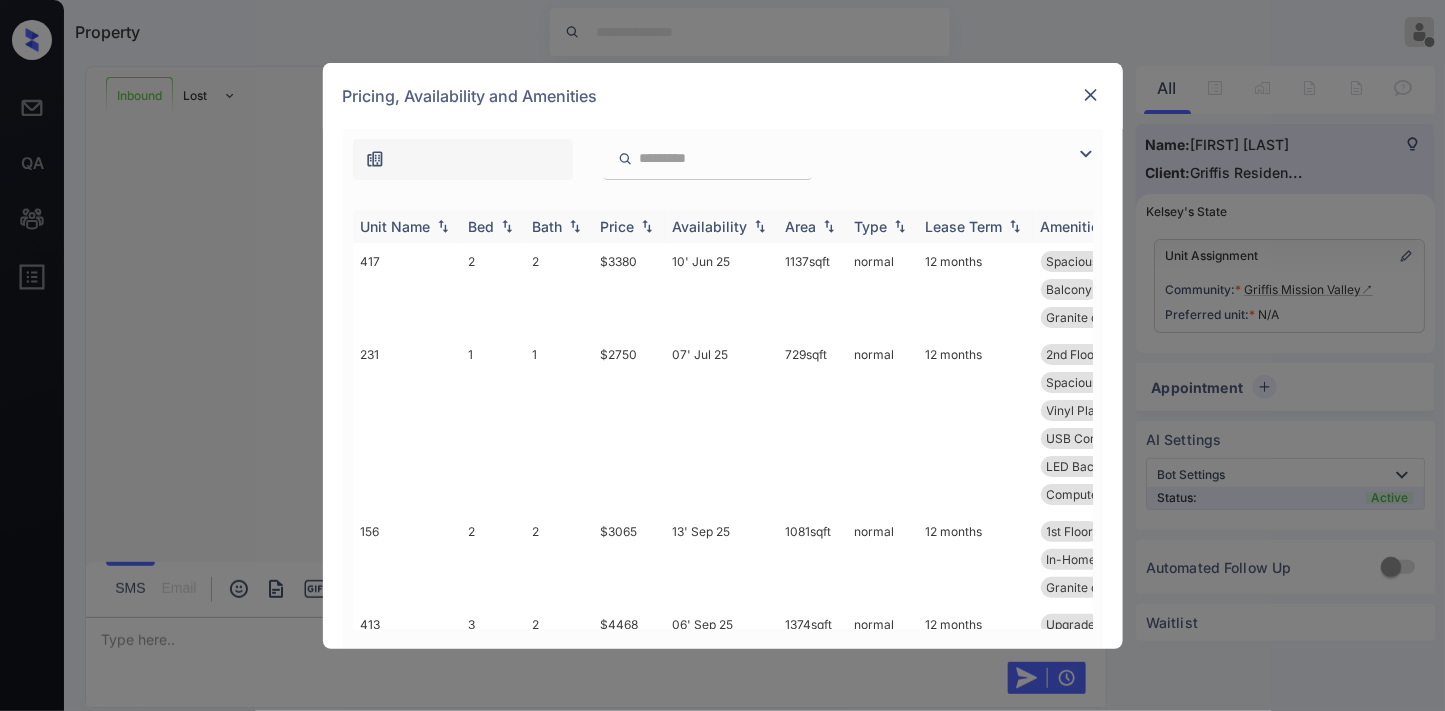 click on "Price" at bounding box center (618, 226) 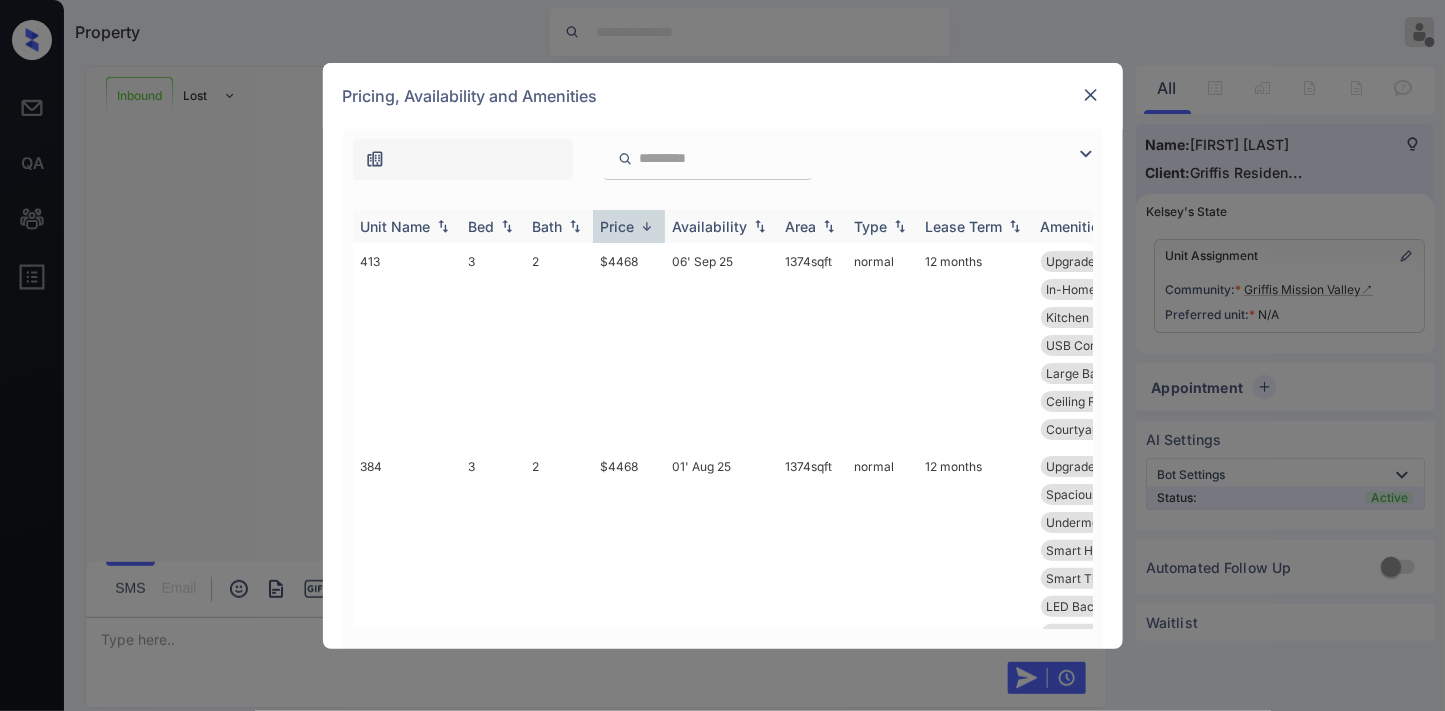 click on "Price" at bounding box center (618, 226) 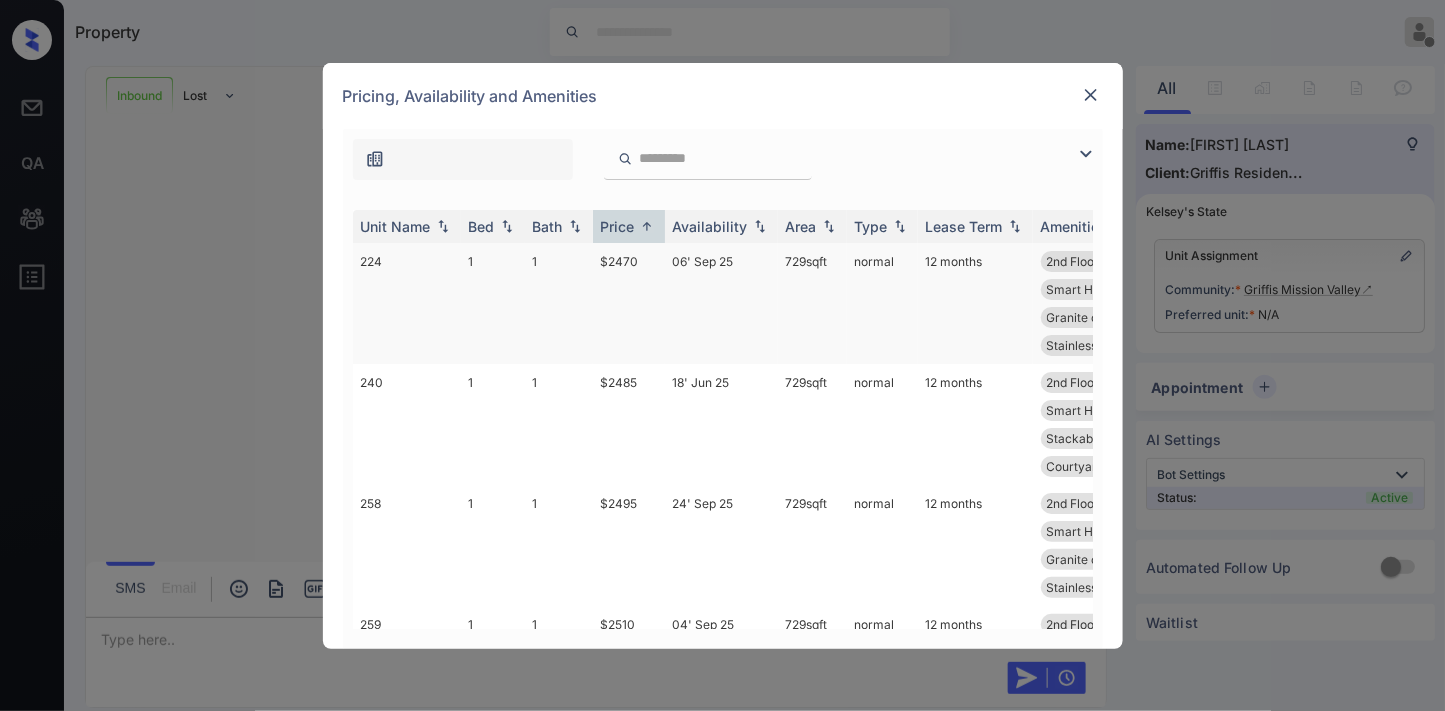 click on "$2470" at bounding box center [629, 303] 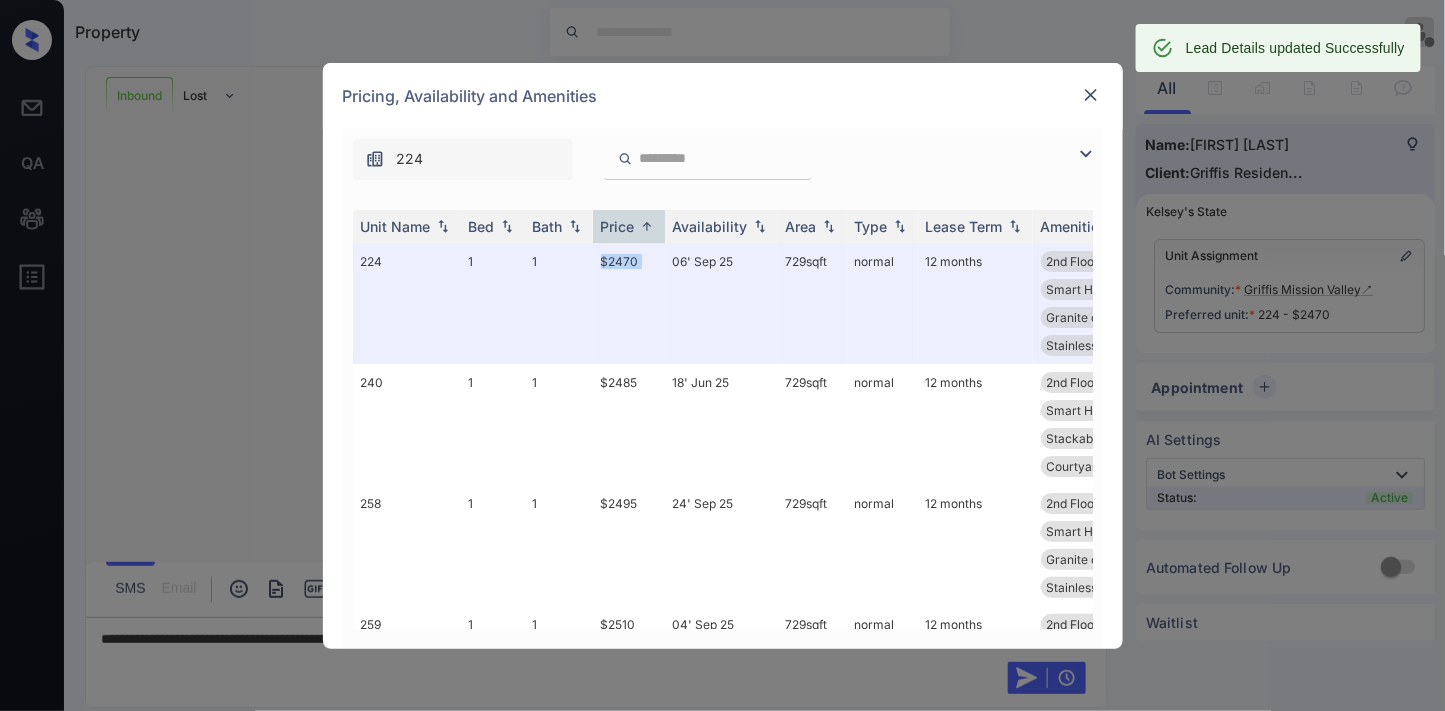 click at bounding box center (1091, 95) 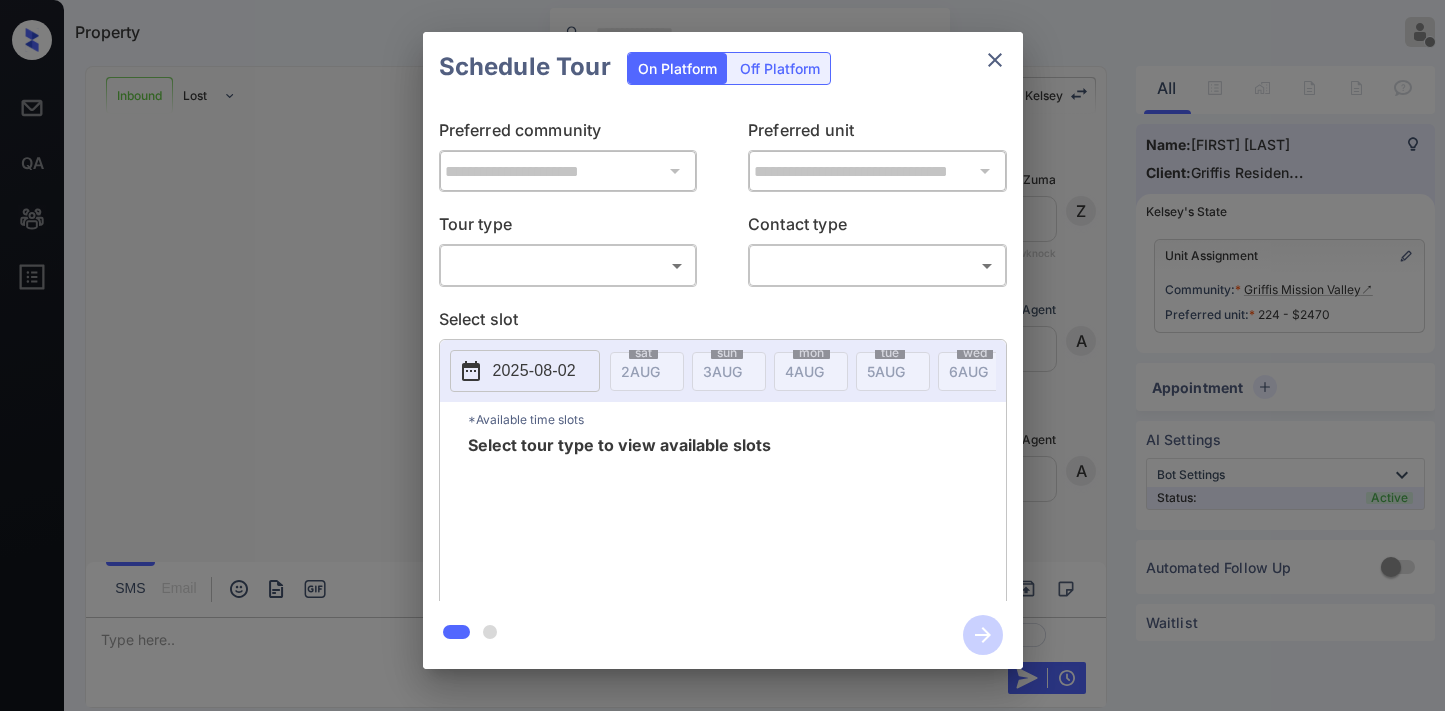 click on "Property Samantha Soliven Offline Set yourself   online Set yourself   on break Profile Switch to  dark  mode Sign out Inbound Lost Lead Sentiment: Angry Upon sliding the acknowledgement:  Lead will move to lost stage. * ​ SMS and call option will be set to opt out. AFM will be turned off for the lead. Kelsey New Message Zuma Lead transferred to leasing agent: kelsey Aug 02, 2025 10:52 am  Sync'd w  knock Z New Message Agent Lead created via webhook in Inbound stage. Aug 02, 2025 10:52 am A New Message Agent AFM Request sent to Kelsey. Aug 02, 2025 10:52 am A New Message Agent Notes Note: Structured Note:
Move In Date: 2025-08-29
Aug 02, 2025 10:52 am A New Message Kelsey Hi Mike, this is Kelsey reaching out because I saw you submitted an inquiry for Griffis Mission Valley. Would you like to schedule a tour or know any additional information? Also, please confirm that this is the best method to contact you. Aug 02, 2025 10:52 am   | TemplateAFMSms  Sync'd w  knock K New Message Kelsey K New Message S SMS" at bounding box center [722, 355] 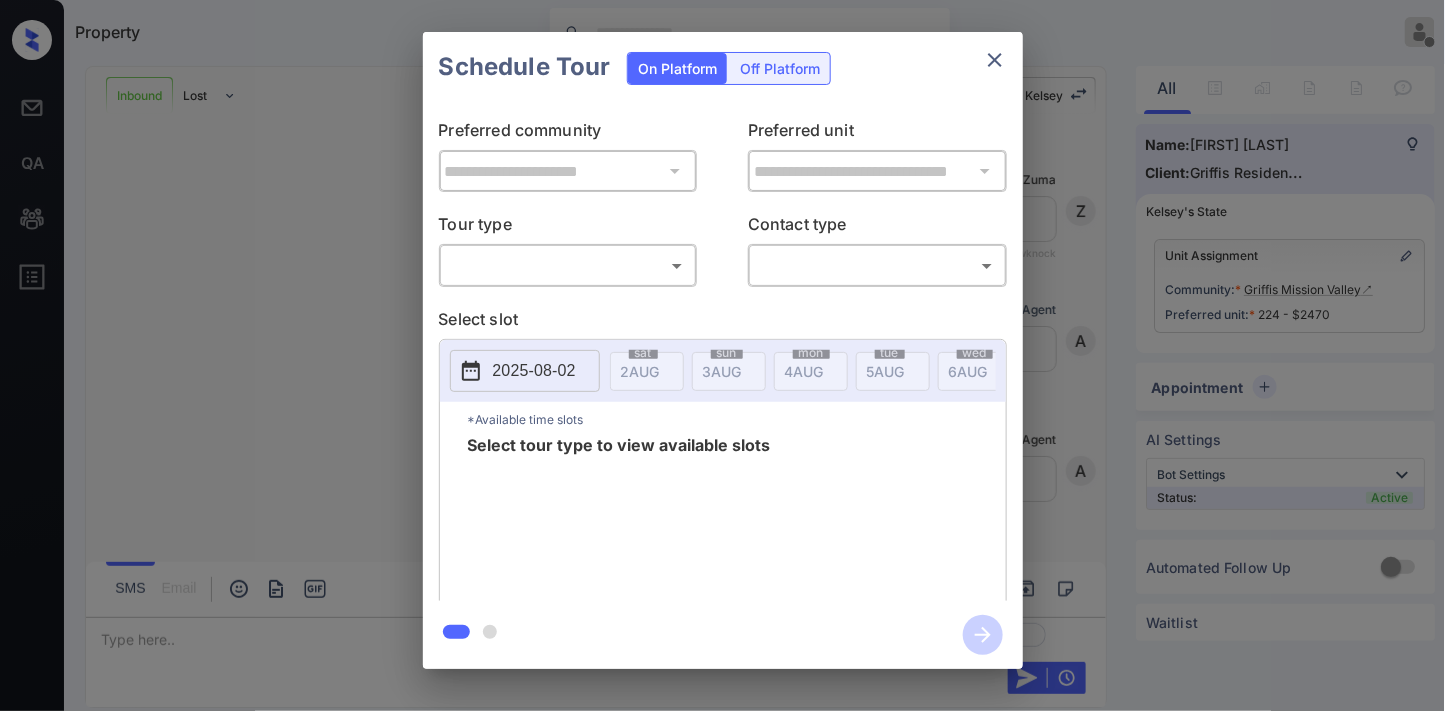 scroll, scrollTop: 472, scrollLeft: 0, axis: vertical 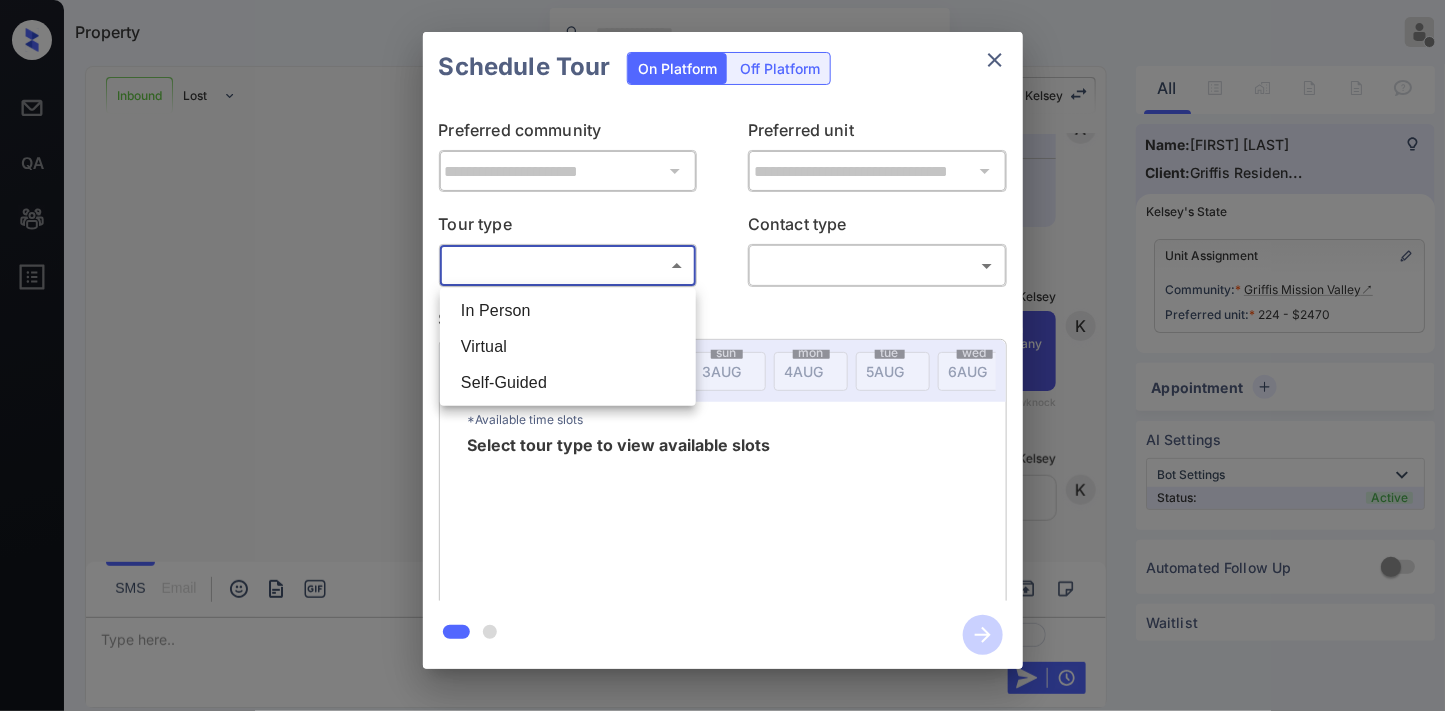 click on "In Person" at bounding box center (568, 311) 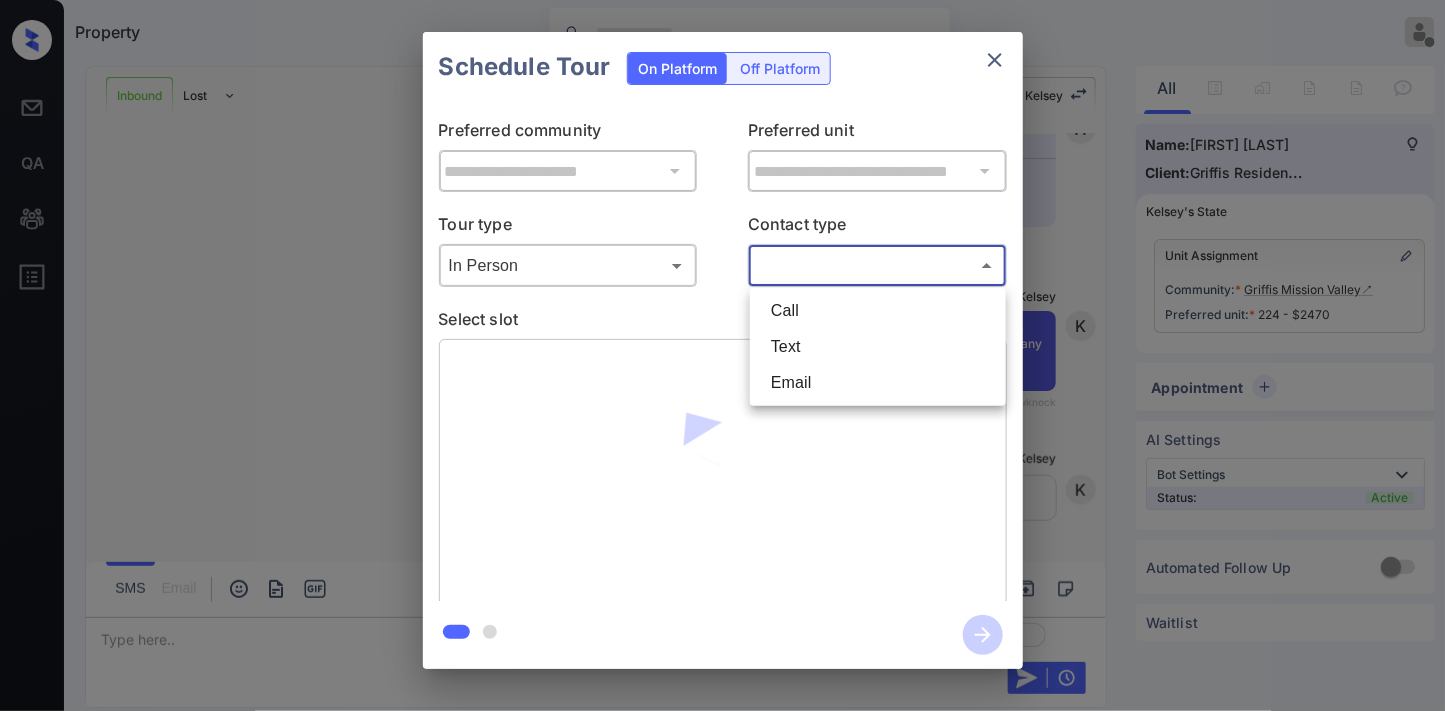 click on "Property Samantha Soliven Offline Set yourself   online Set yourself   on break Profile Switch to  dark  mode Sign out Inbound Lost Lead Sentiment: Angry Upon sliding the acknowledgement:  Lead will move to lost stage. * ​ SMS and call option will be set to opt out. AFM will be turned off for the lead. Kelsey New Message Zuma Lead transferred to leasing agent: kelsey Aug 02, 2025 10:52 am  Sync'd w  knock Z New Message Agent Lead created via webhook in Inbound stage. Aug 02, 2025 10:52 am A New Message Agent AFM Request sent to Kelsey. Aug 02, 2025 10:52 am A New Message Agent Notes Note: Structured Note:
Move In Date: 2025-08-29
Aug 02, 2025 10:52 am A New Message Kelsey Hi Mike, this is Kelsey reaching out because I saw you submitted an inquiry for Griffis Mission Valley. Would you like to schedule a tour or know any additional information? Also, please confirm that this is the best method to contact you. Aug 02, 2025 10:52 am   | TemplateAFMSms  Sync'd w  knock K New Message Kelsey K New Message S SMS" at bounding box center [722, 355] 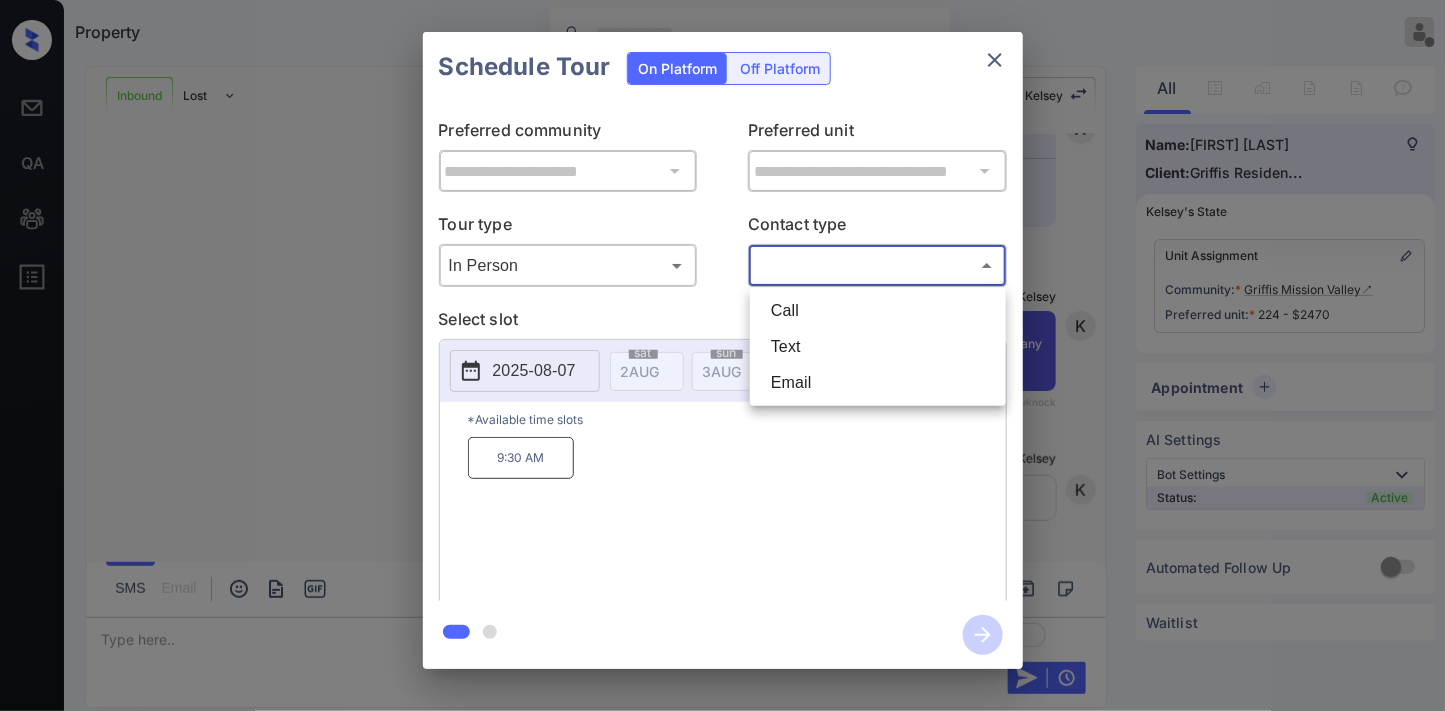click at bounding box center [722, 355] 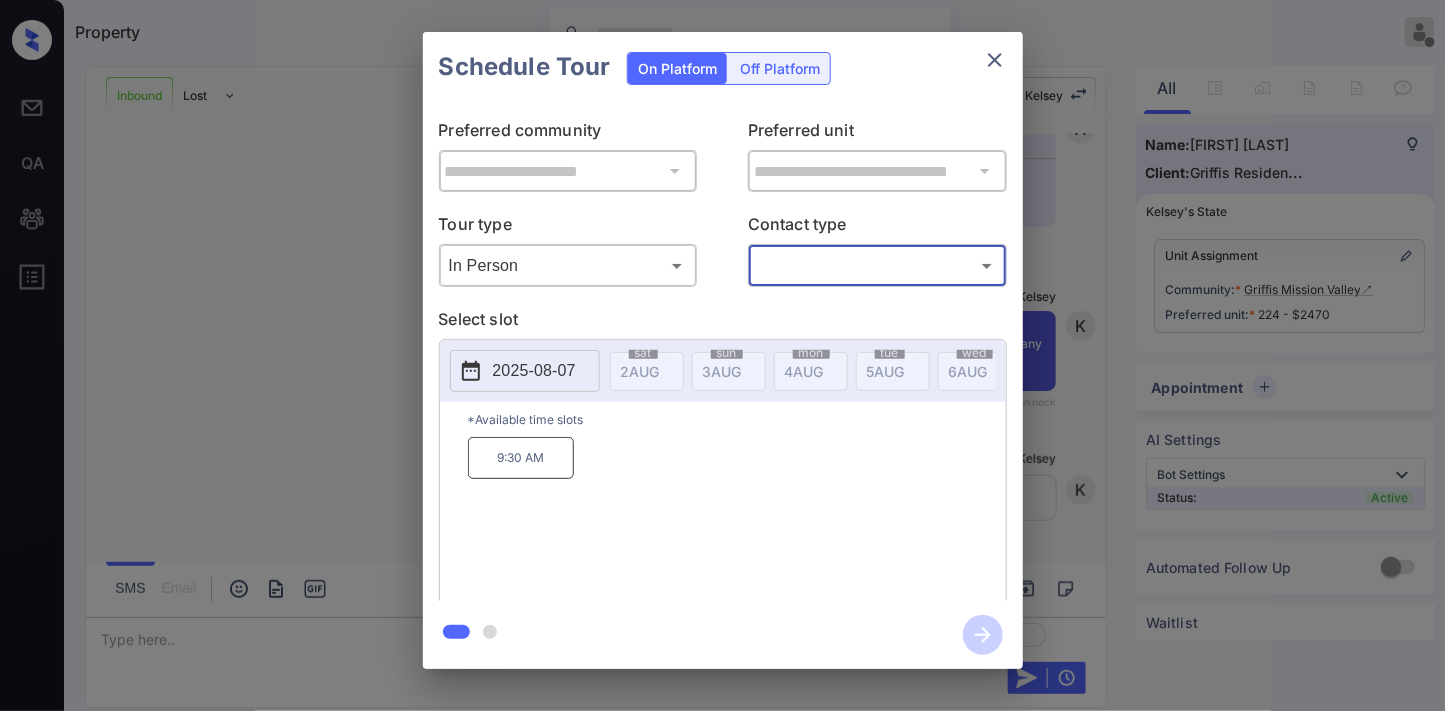 click on "2025-08-07" at bounding box center (534, 371) 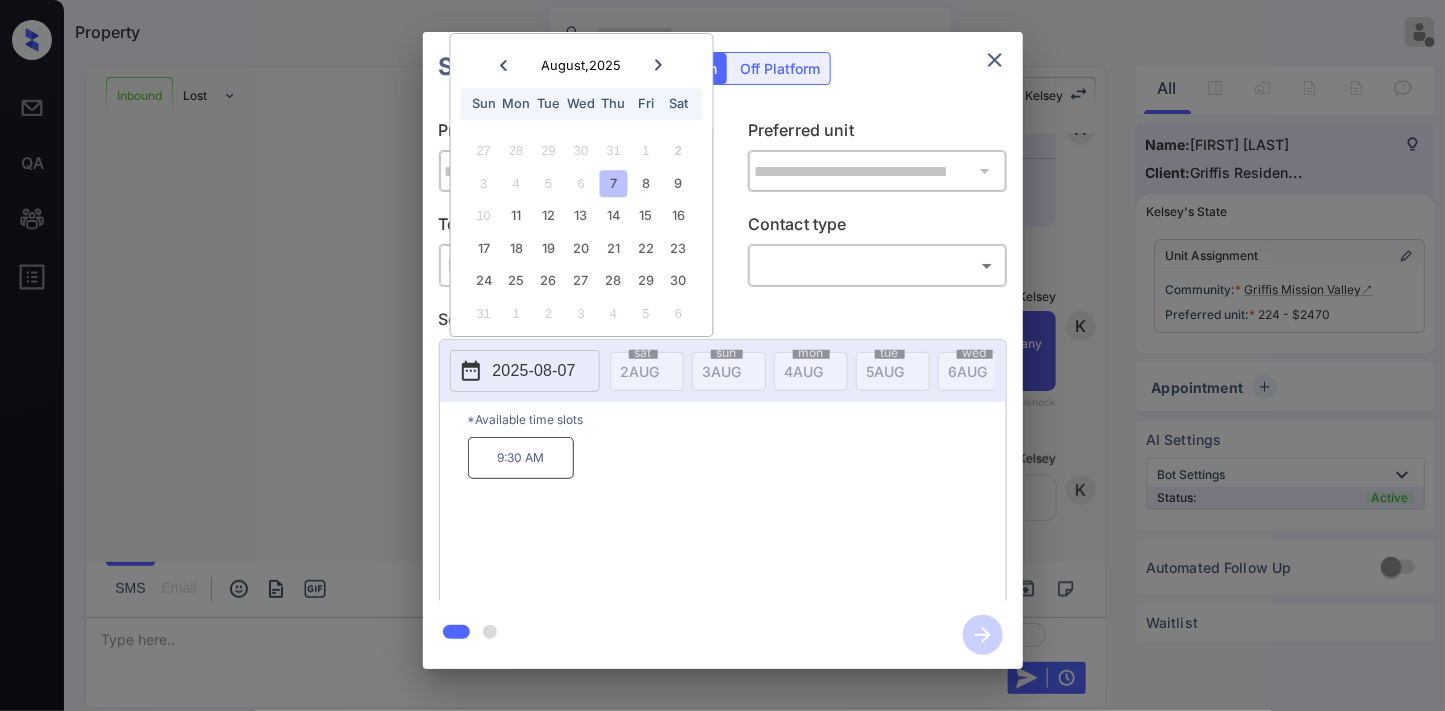 click on "9:30 AM" at bounding box center [521, 458] 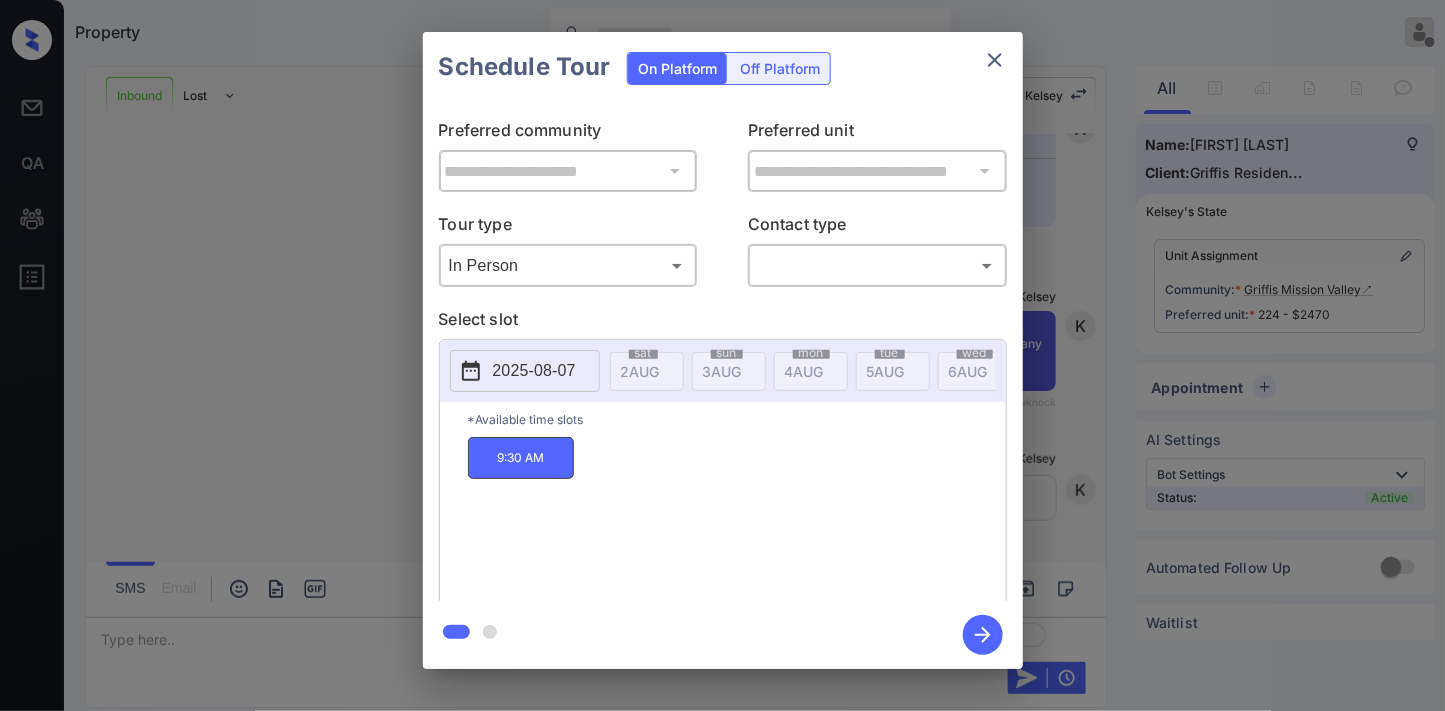click on "2025-08-07" at bounding box center (534, 371) 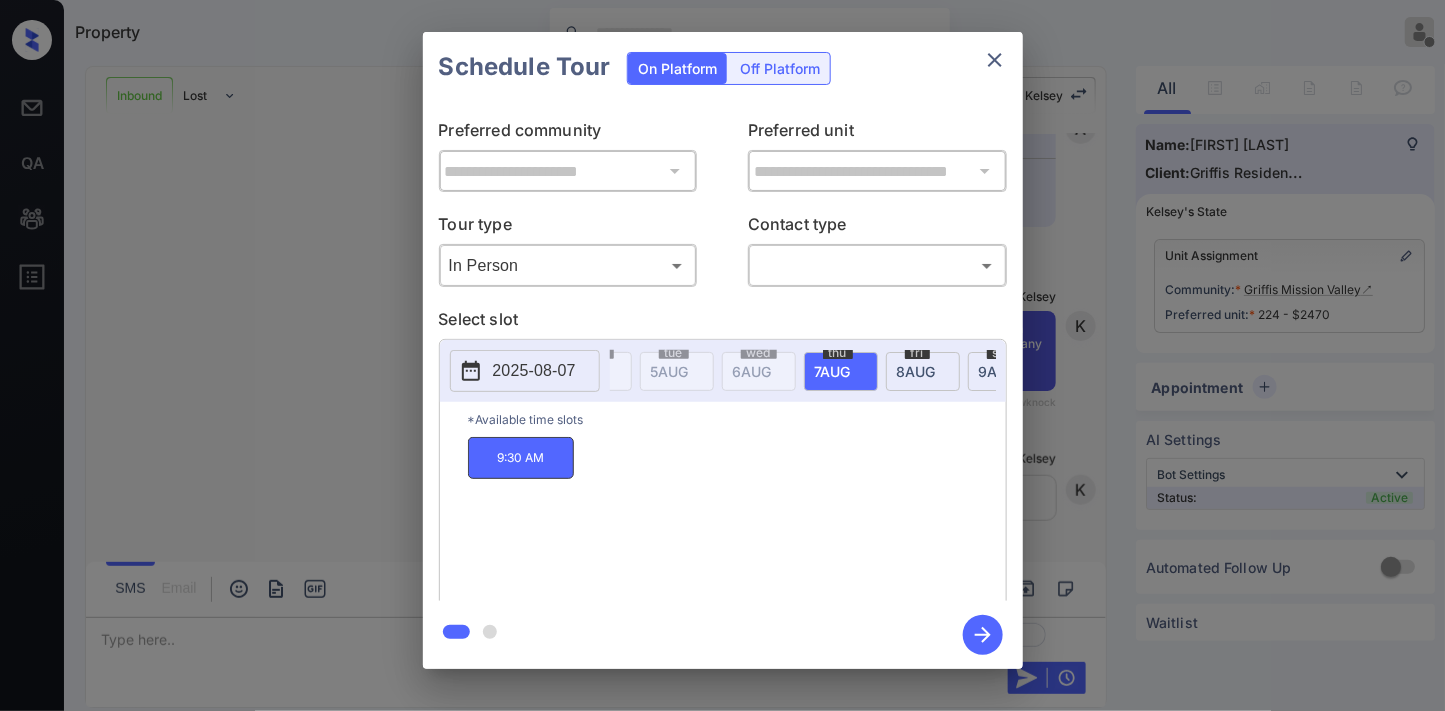 scroll, scrollTop: 0, scrollLeft: 283, axis: horizontal 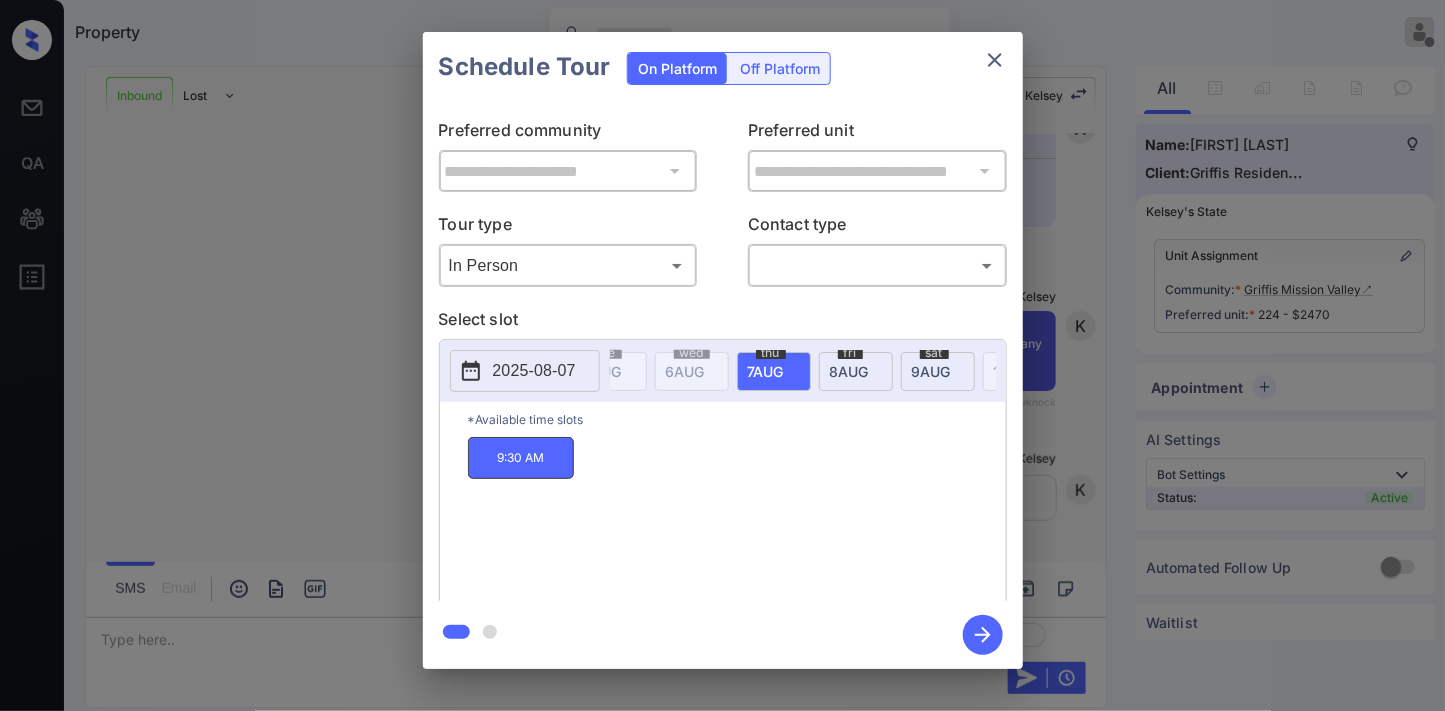 click on "2025-08-07" at bounding box center (534, 371) 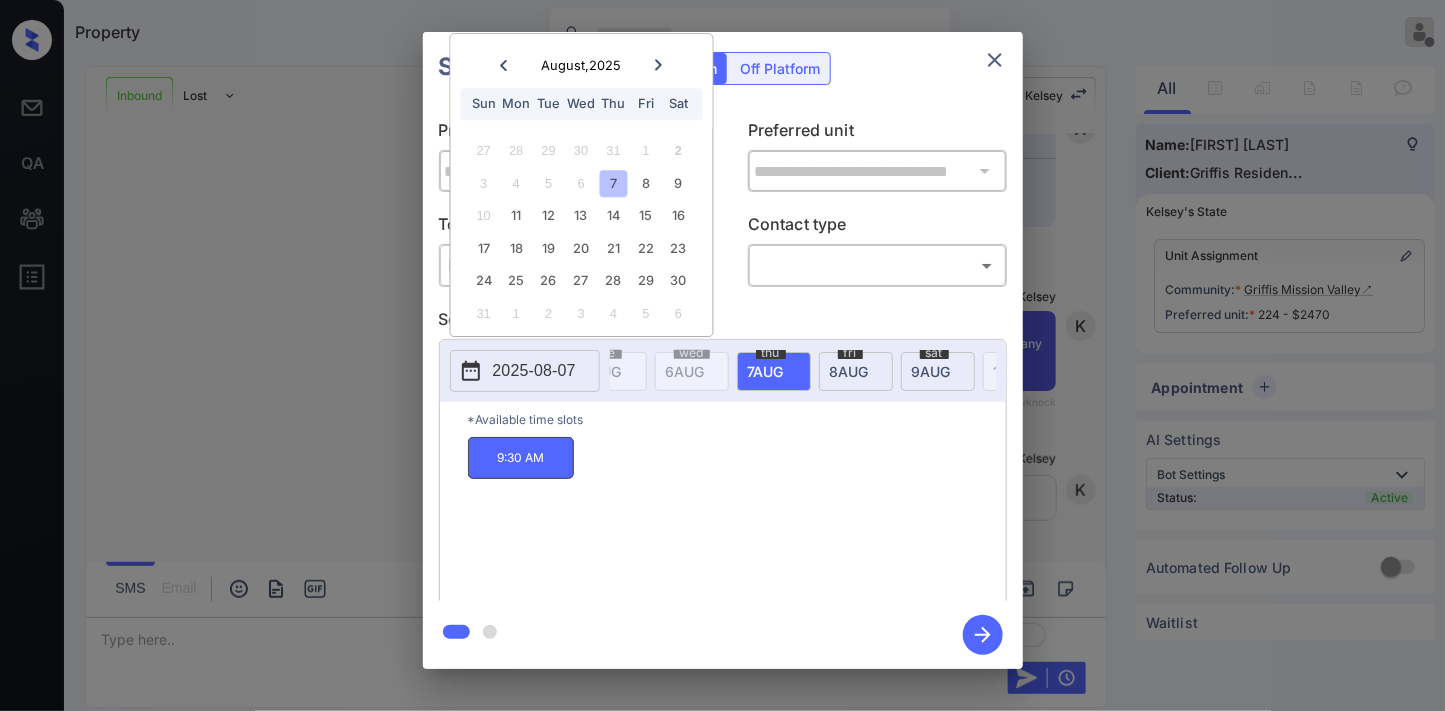 click 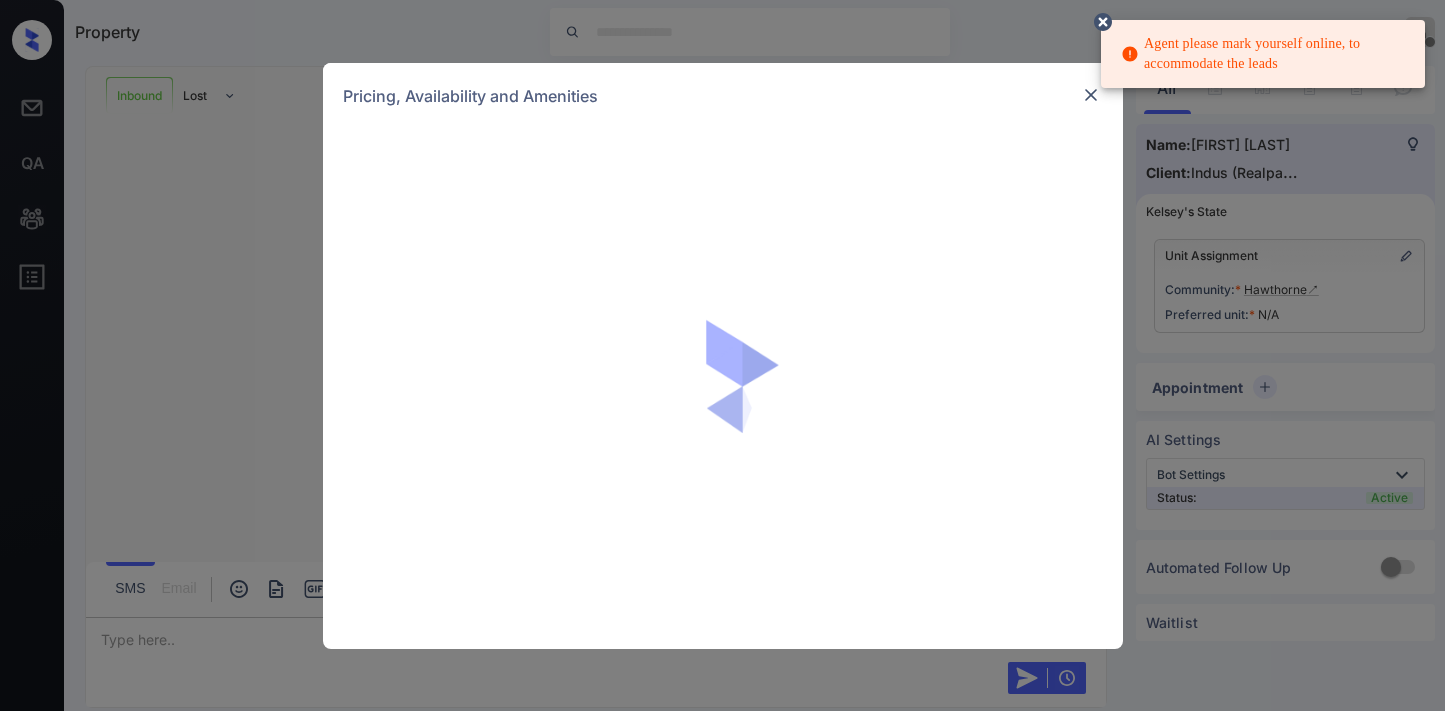 scroll, scrollTop: 0, scrollLeft: 0, axis: both 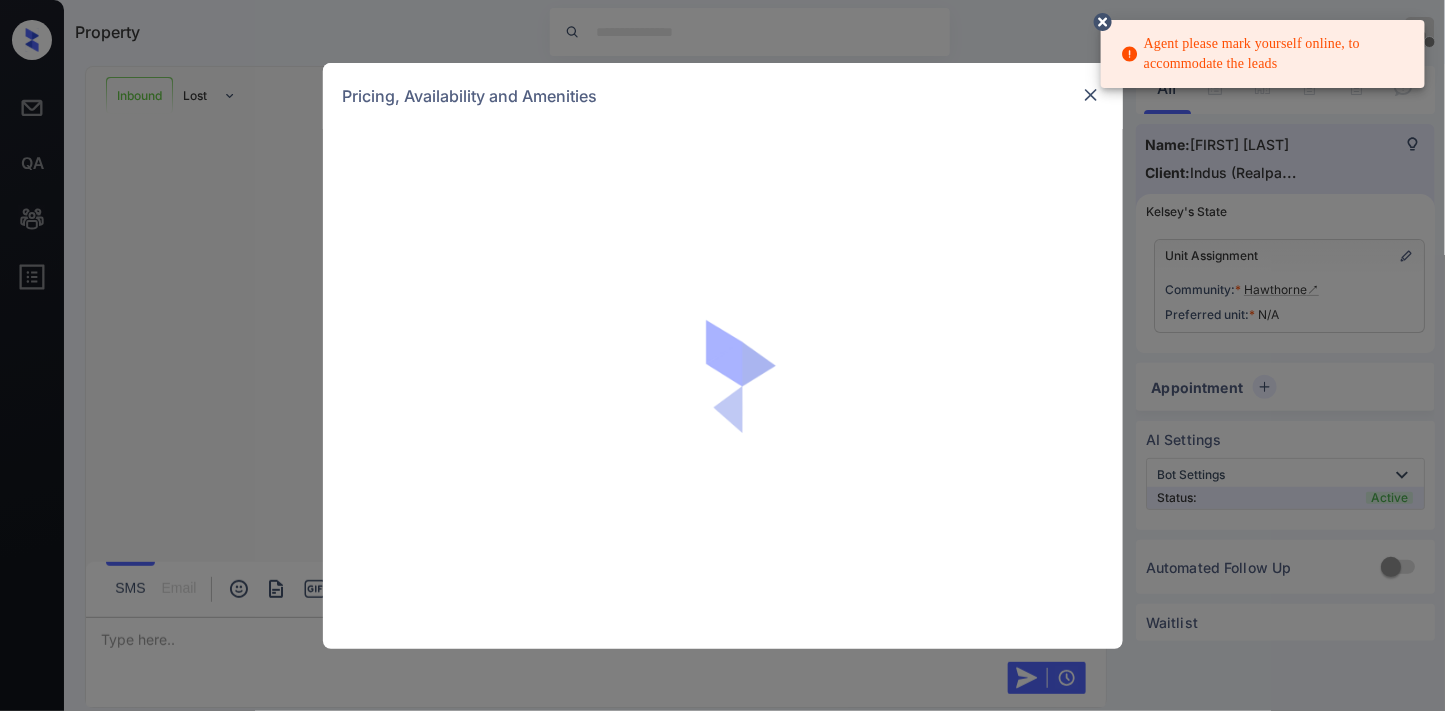 click 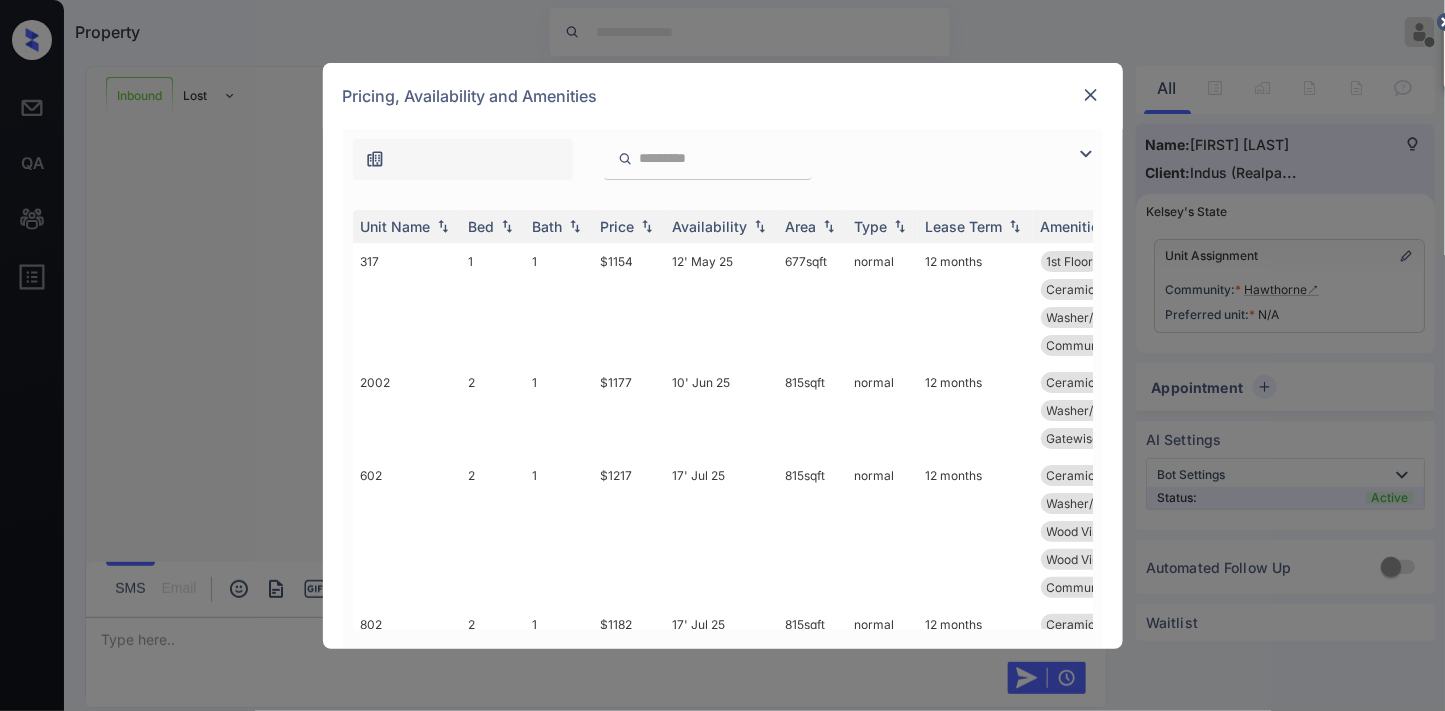 click at bounding box center [1091, 95] 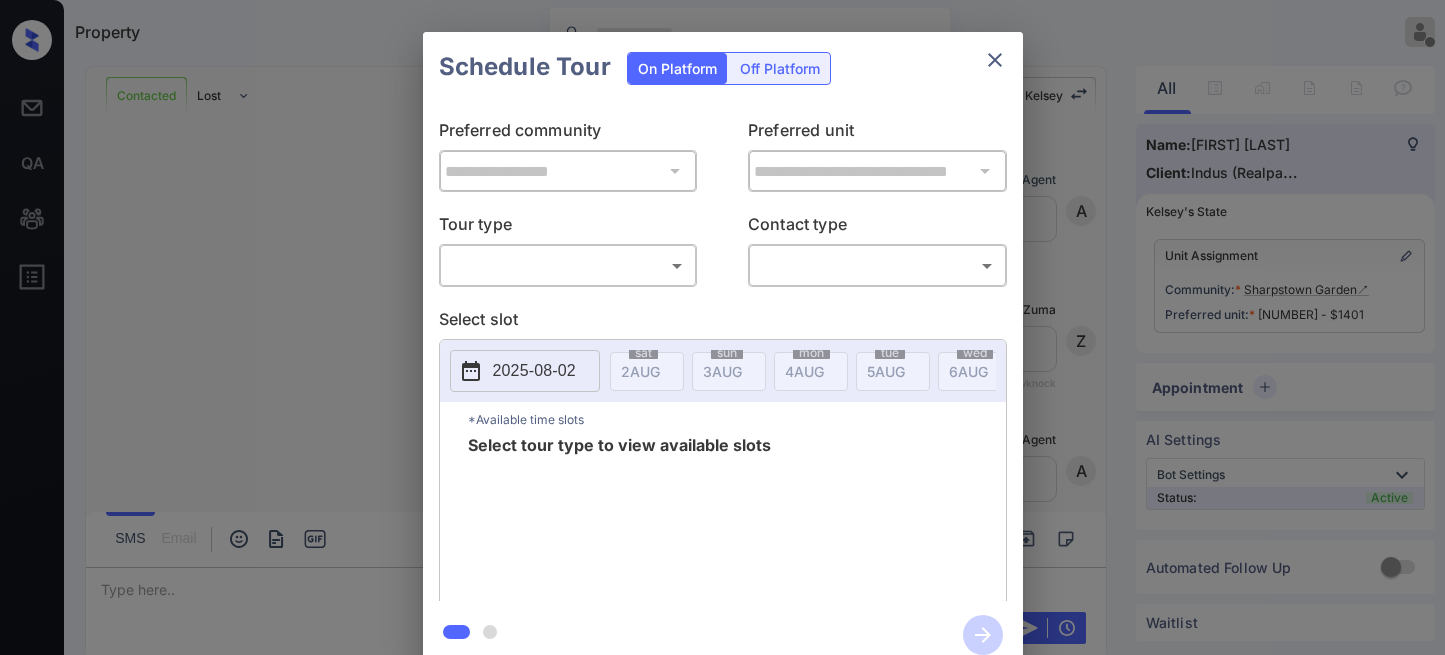 scroll, scrollTop: 0, scrollLeft: 0, axis: both 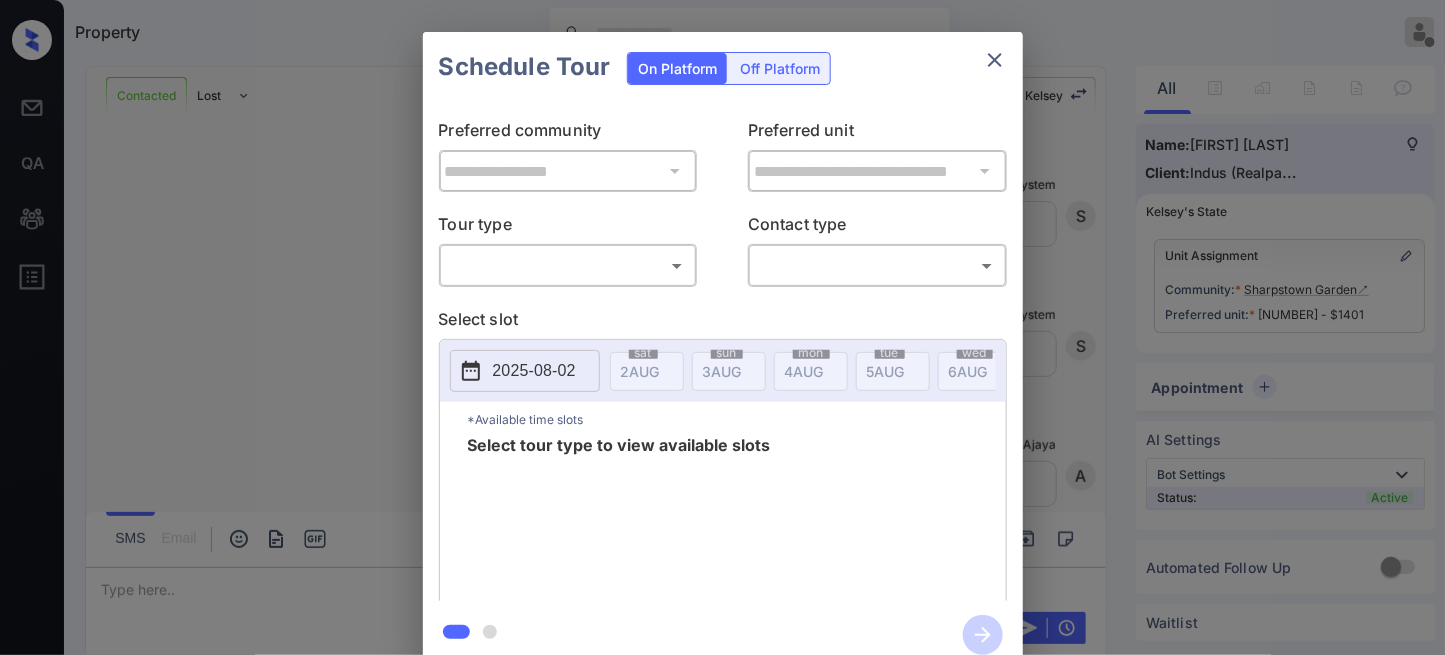 click on "Property Samantha Soliven Offline Set yourself   online Set yourself   on break Profile Switch to  dark  mode Sign out Contacted Lost Lead Sentiment: Angry Upon sliding the acknowledgement:  Lead will move to lost stage. * ​ SMS and call option will be set to opt out. AFM will be turned off for the lead. Kelsey New Message Agent Lead created via webhook in Inbound stage. [MONTH] [DAY], [YEAR] [TIME] A New Message Zuma Lead transferred to leasing agent: kelsey [MONTH] [DAY], [YEAR] [TIME]  Sync'd w  knock Z New Message Agent AFM Request sent to Kelsey. [MONTH] [DAY], [YEAR] [TIME] A New Message Agent Notes Note: Structured Note:
Move In Date: [YEAR]-[MONTH]-[DAY]
[MONTH] [DAY], [YEAR] [TIME] A New Message Kelsey Lead Details Updated
Move In Date:  [DAY]-[MONTH]-[YEAR]
[MONTH] [DAY], [YEAR] [TIME] K New Message Kelsey [MONTH] [DAY], [YEAR] [TIME]   | SmarterAFMV2Sms  Sync'd w  knock K New Message Kelsey Lead archived by Kelsey! [MONTH] [DAY], [YEAR] [TIME] K New Message [FIRST] [LAST] [NUMBER] [MONTH] [DAY], [YEAR] [TIME]    Sync'd w  knock A New Message System [MONTH] [DAY], [YEAR] [TIME] S" at bounding box center (722, 327) 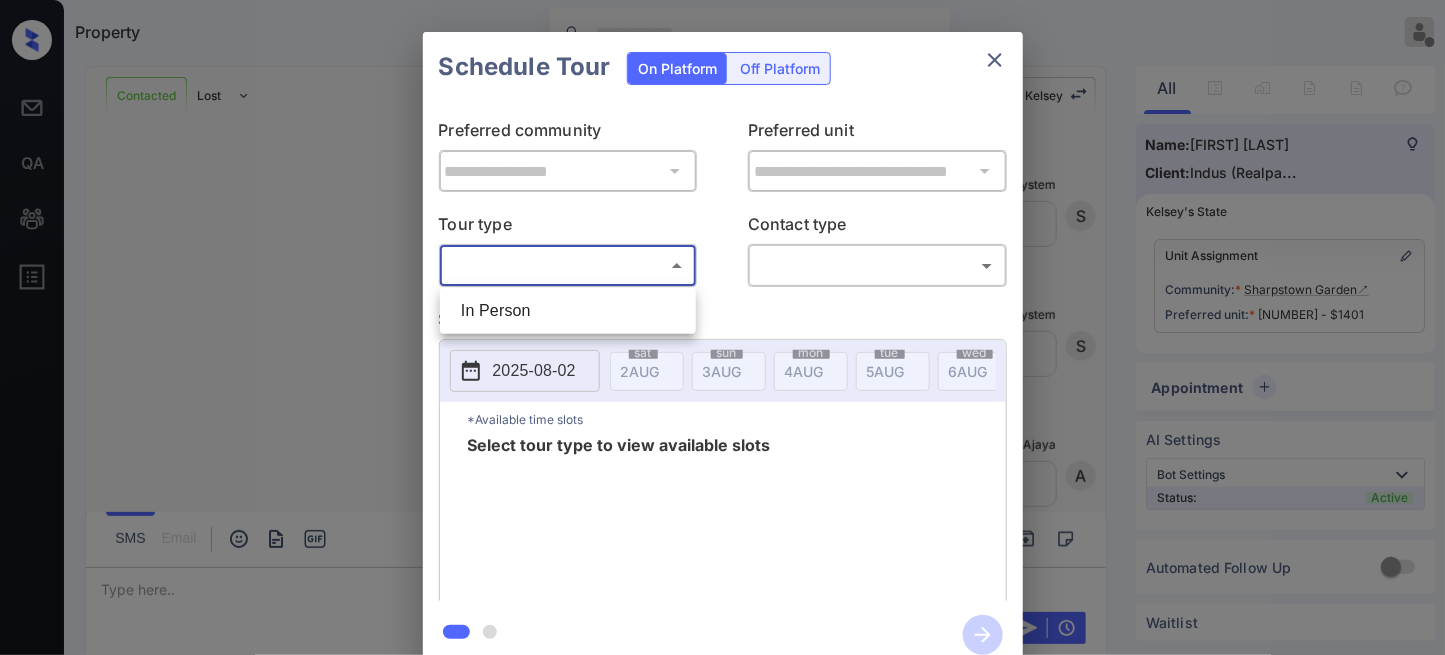 click on "In Person" at bounding box center [568, 311] 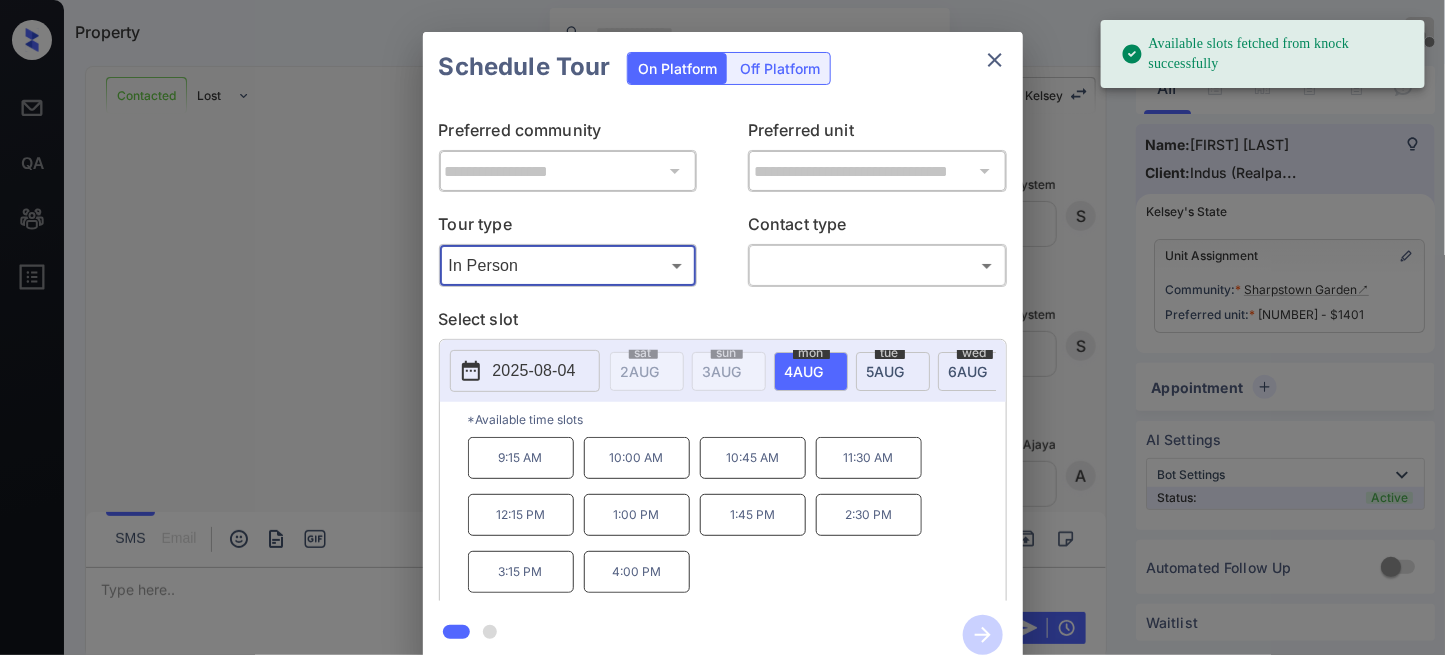 click on "2025-08-04" at bounding box center (534, 371) 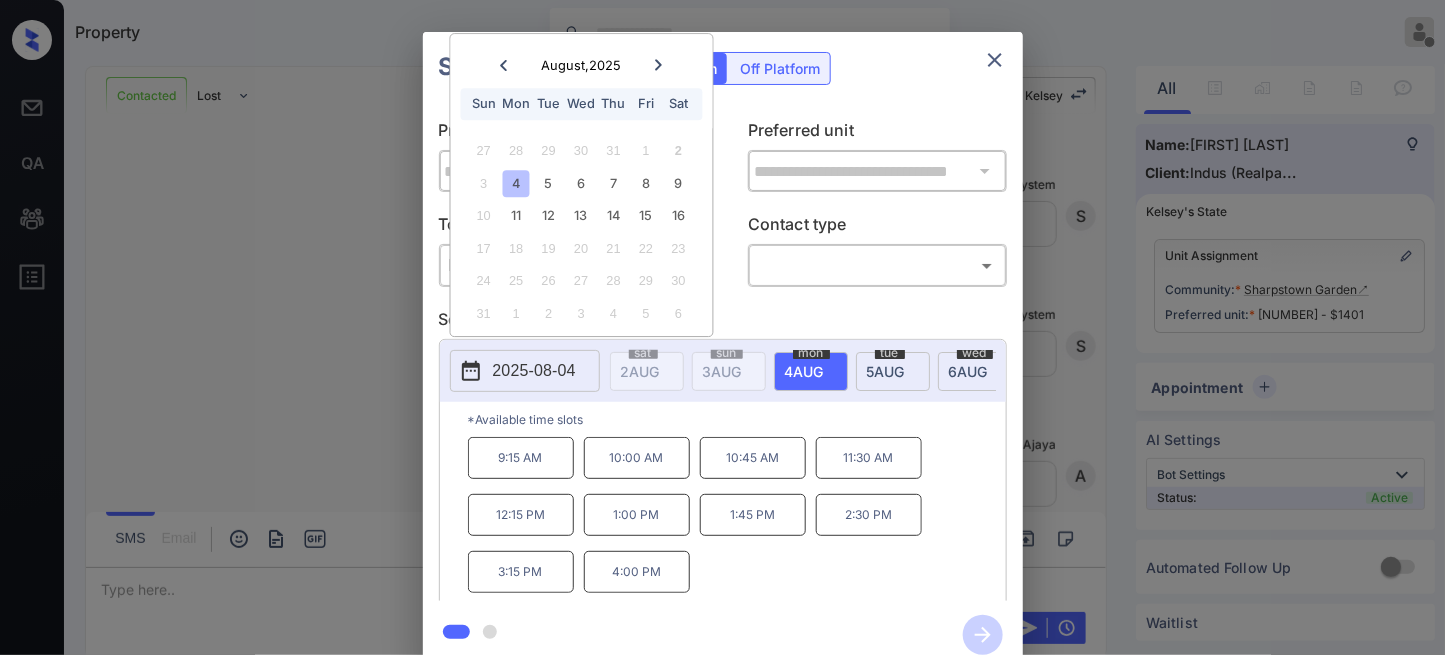 click on "**********" at bounding box center [723, 351] 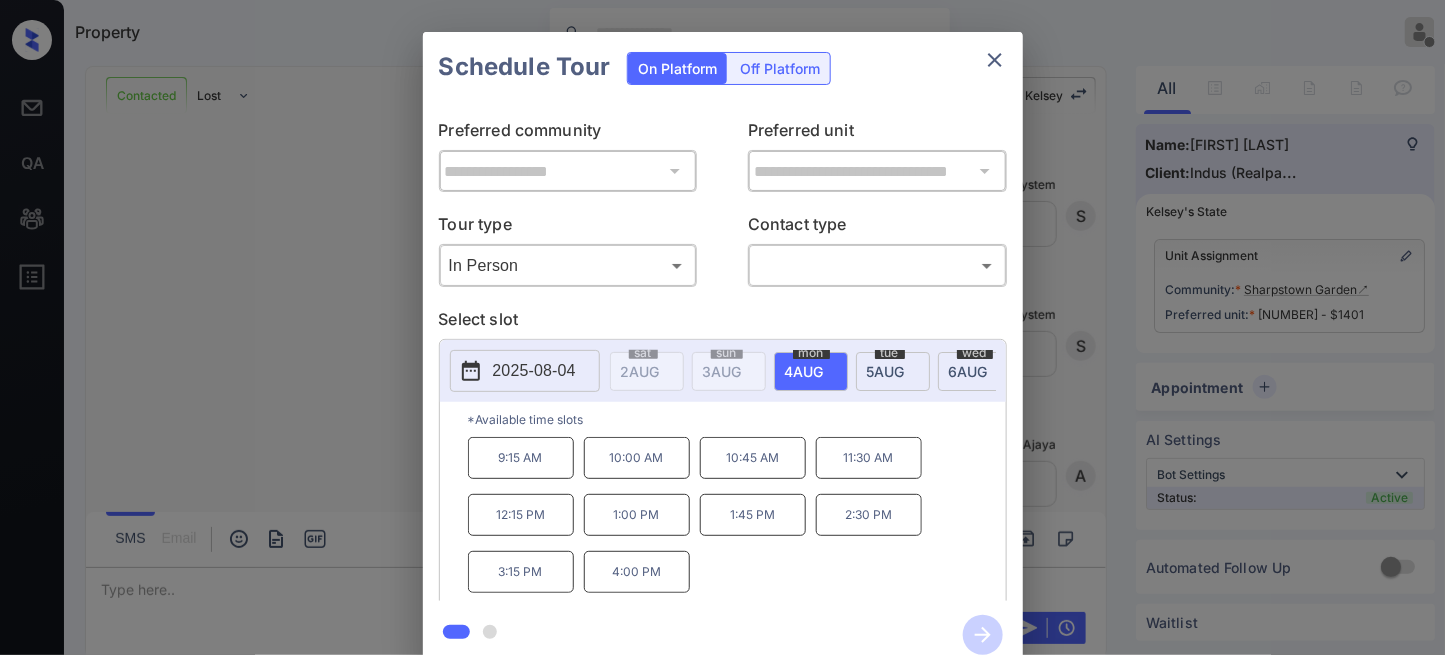 click on "Property Samantha Soliven Offline Set yourself   online Set yourself   on break Profile Switch to  dark  mode Sign out Contacted Lost Lead Sentiment: Angry Upon sliding the acknowledgement:  Lead will move to lost stage. * ​ SMS and call option will be set to opt out. AFM will be turned off for the lead. Kelsey New Message Agent Lead created via webhook in Inbound stage. [MONTH] [DAY], [YEAR] [TIME] A New Message Zuma Lead transferred to leasing agent: kelsey [MONTH] [DAY], [YEAR] [TIME]  Sync'd w  knock Z New Message Agent AFM Request sent to Kelsey. [MONTH] [DAY], [YEAR] [TIME] A New Message Agent Notes Note: Structured Note:
Move In Date: [YEAR]-[MONTH]-[DAY]
[MONTH] [DAY], [YEAR] [TIME] A New Message Kelsey Lead Details Updated
Move In Date:  [DAY]-[MONTH]-[YEAR]
[MONTH] [DAY], [YEAR] [TIME] K New Message Kelsey [MONTH] [DAY], [YEAR] [TIME]   | SmarterAFMV2Sms  Sync'd w  knock K New Message Kelsey Lead archived by Kelsey! [MONTH] [DAY], [YEAR] [TIME] K New Message [FIRST] [LAST] [NUMBER] [MONTH] [DAY], [YEAR] [TIME]    Sync'd w  knock A New Message System [MONTH] [DAY], [YEAR] [TIME] S" at bounding box center [722, 327] 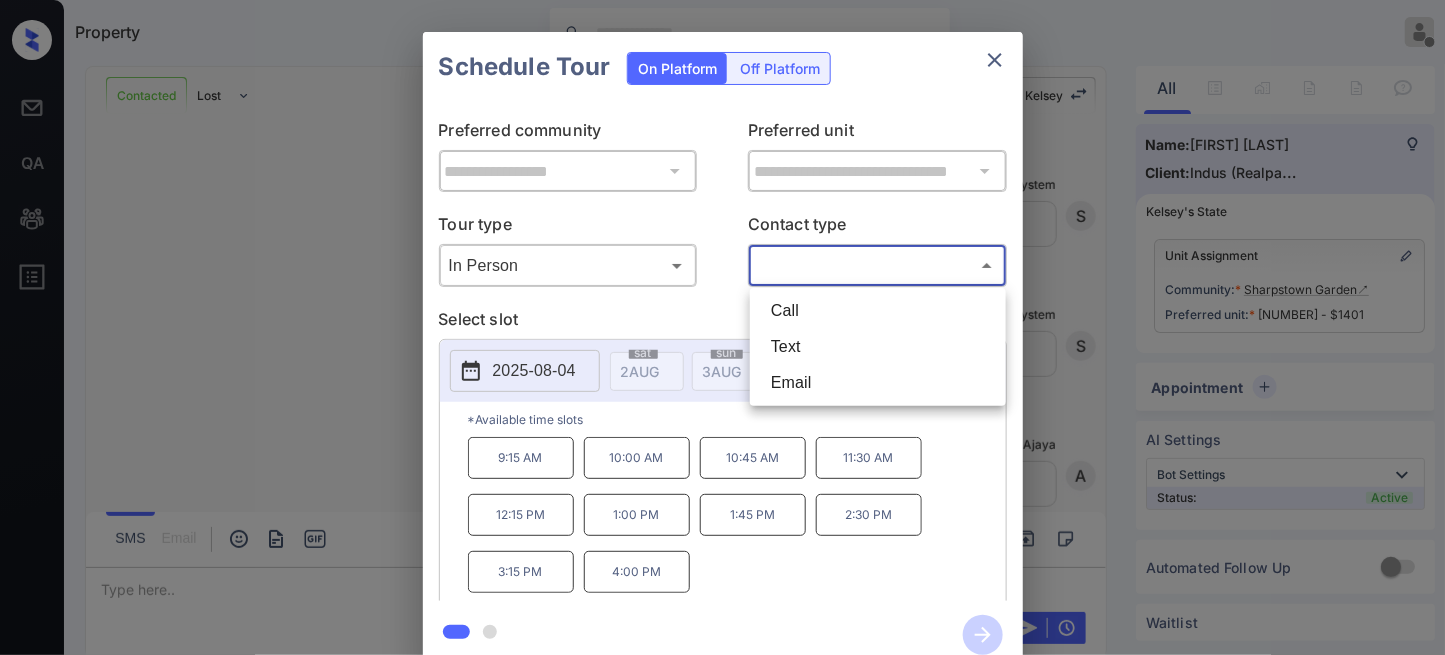 click on "Call" at bounding box center (878, 311) 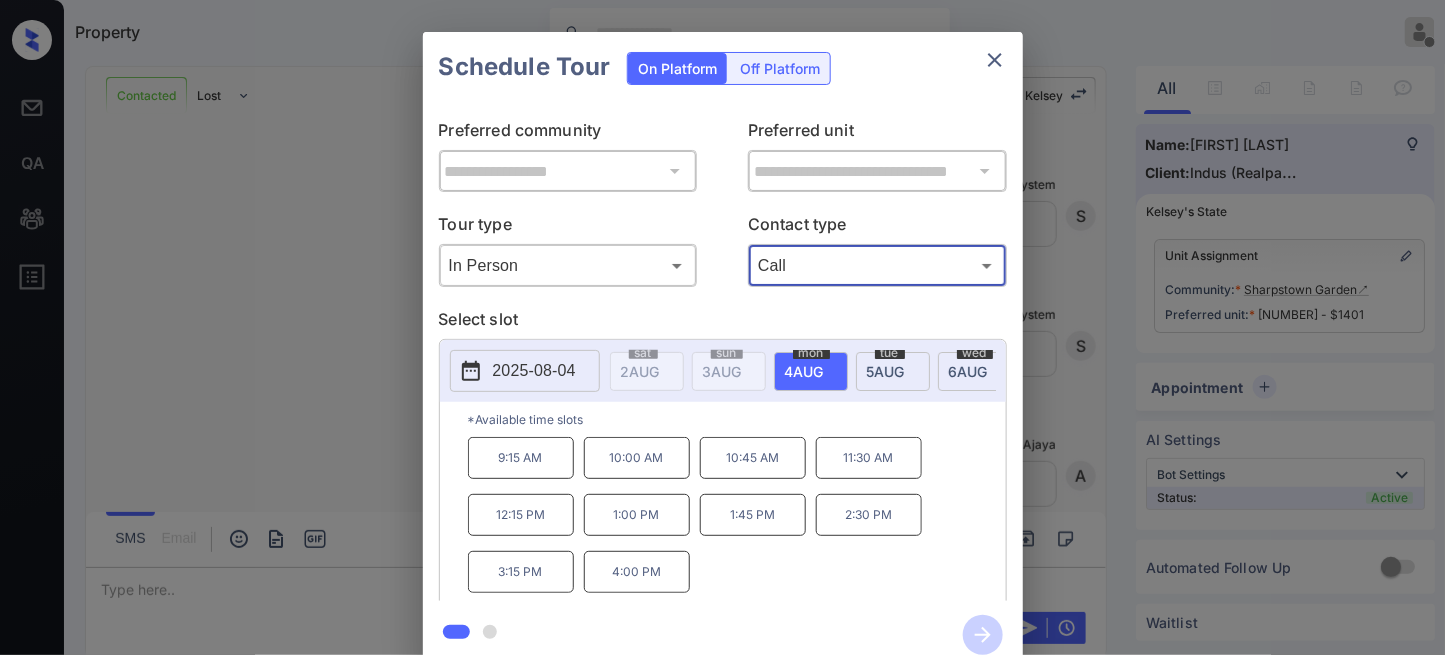 type on "****" 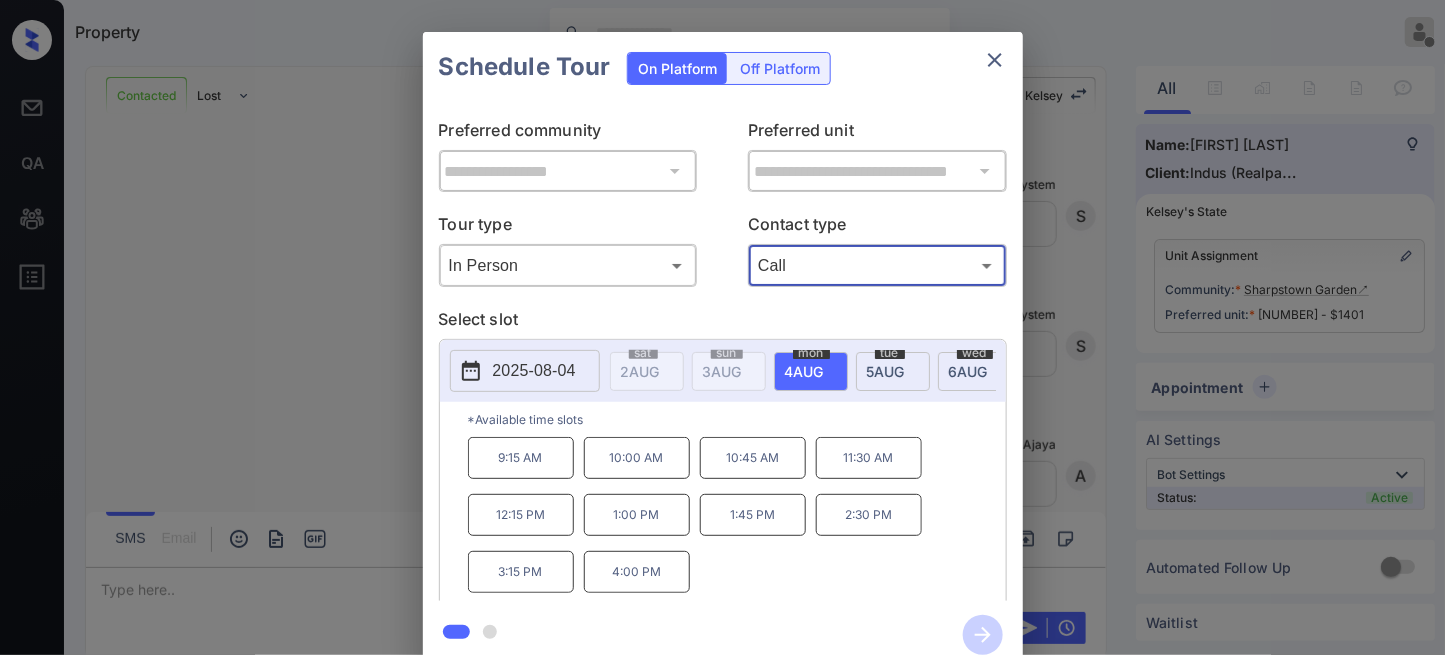 click on "2025-08-04" at bounding box center (534, 371) 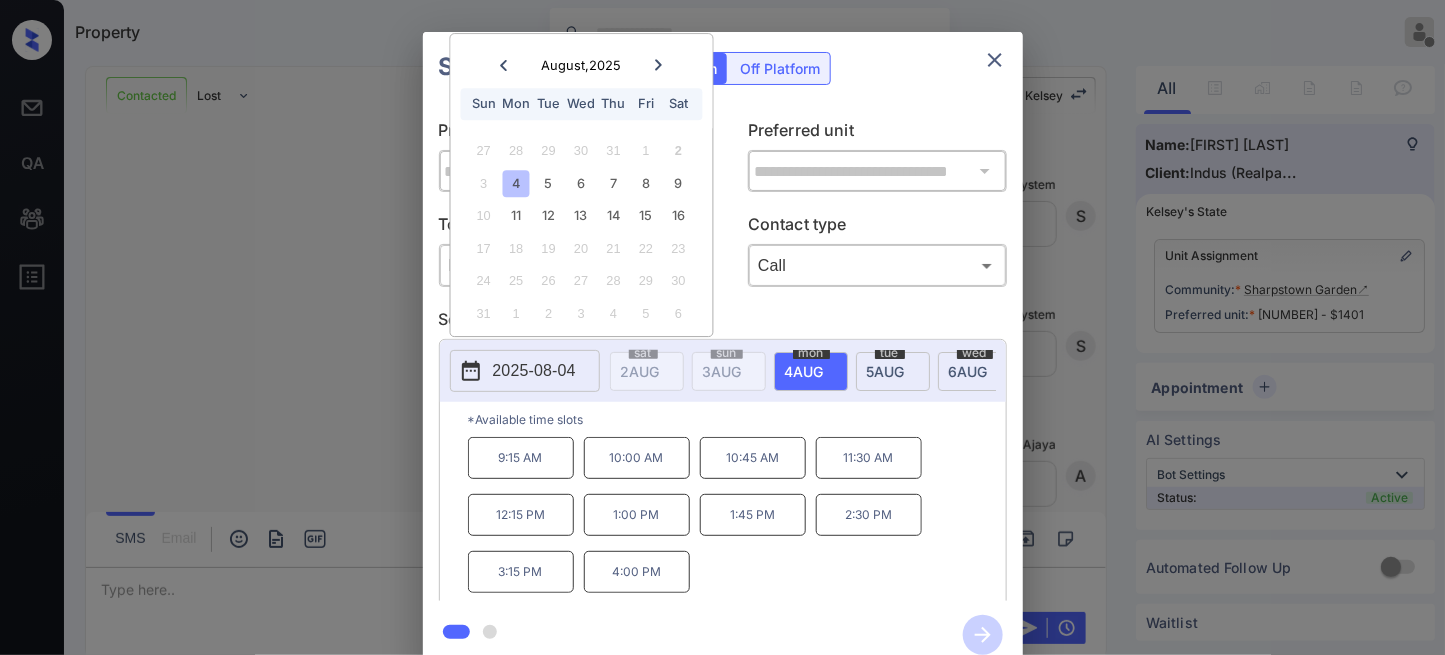click on "2:30 PM" at bounding box center (869, 515) 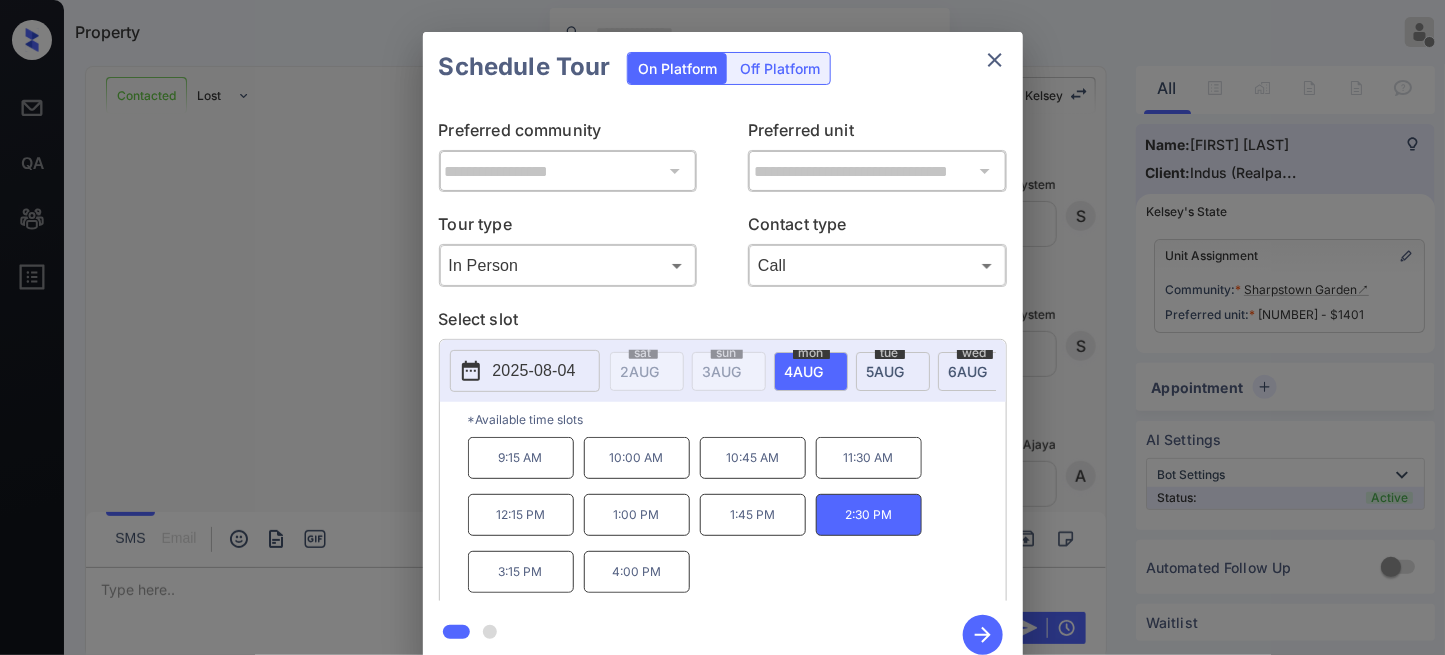 click 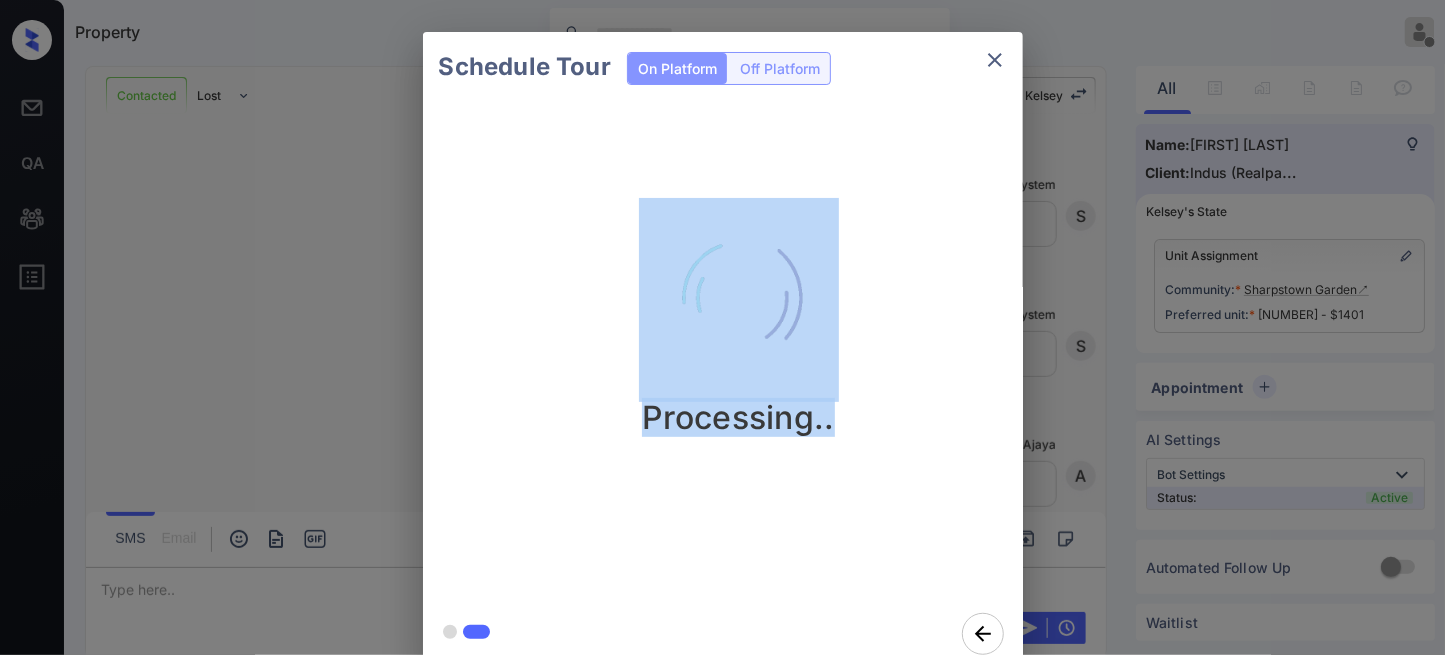 drag, startPoint x: 884, startPoint y: 420, endPoint x: 632, endPoint y: 275, distance: 290.7387 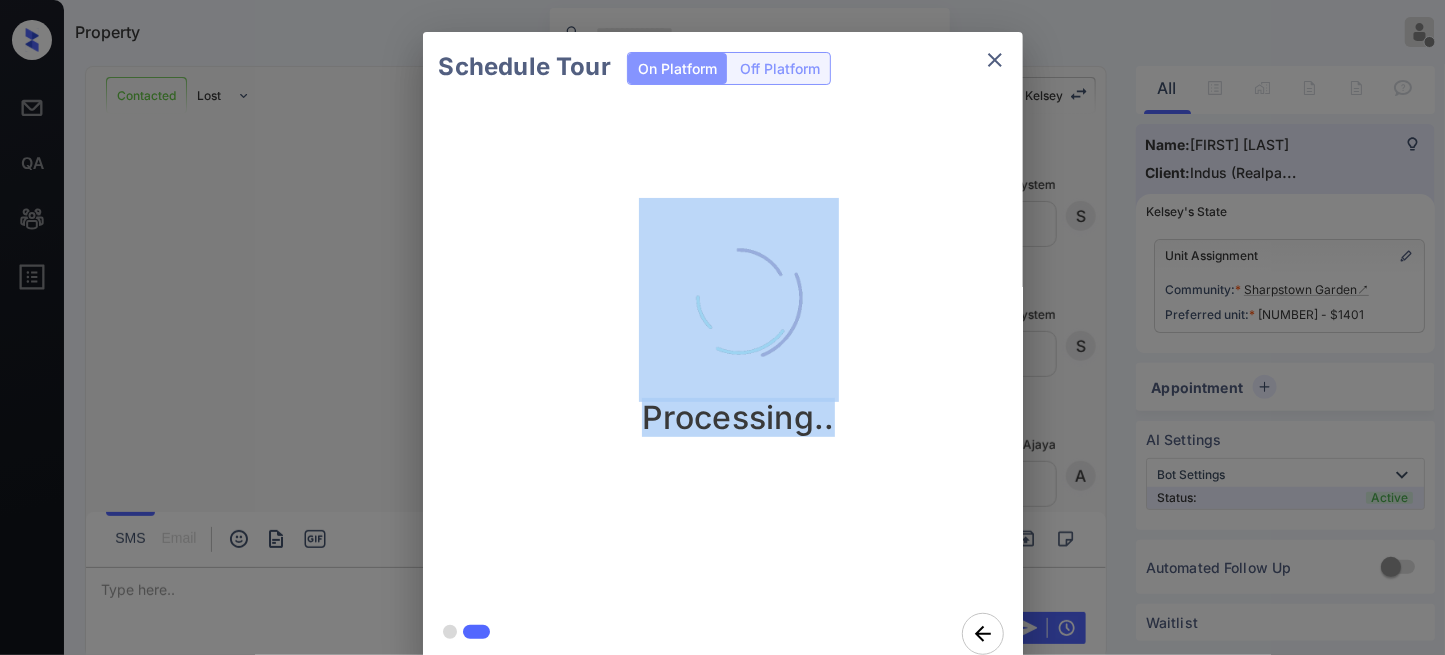 click on "Processing.." at bounding box center (739, 317) 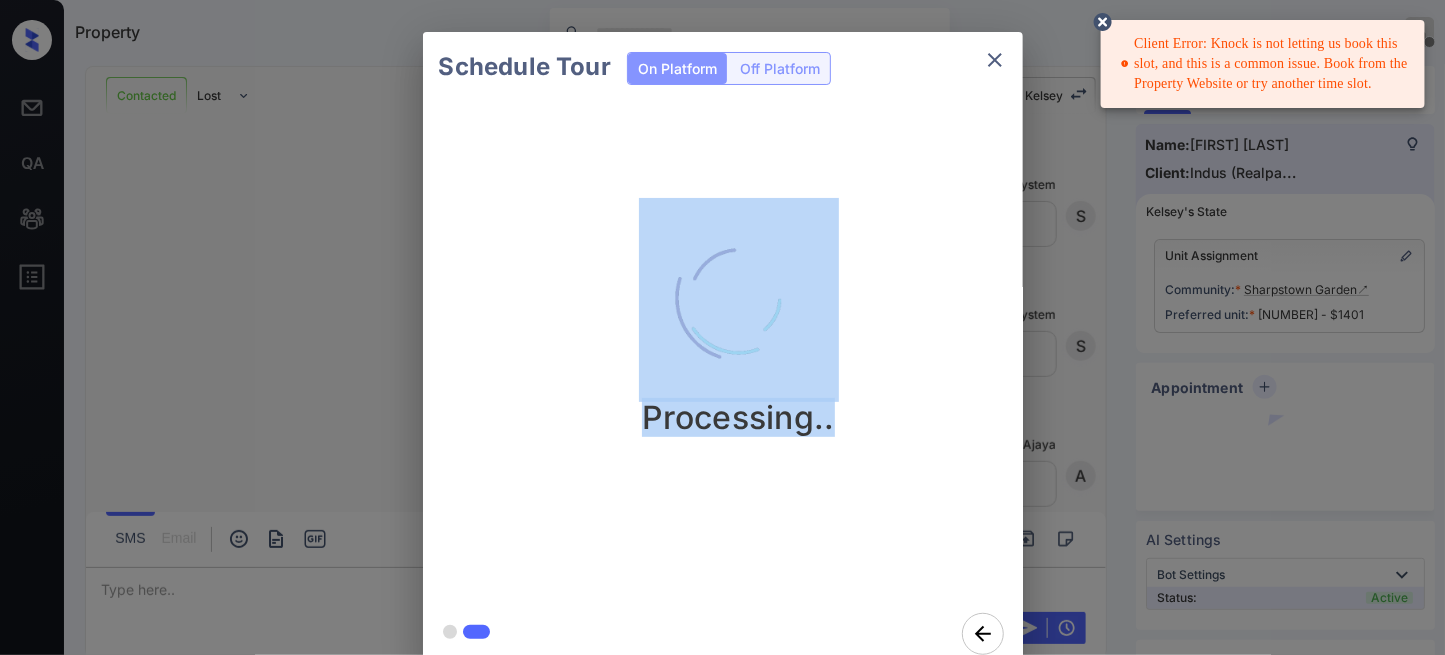 click on "Processing.." at bounding box center [739, 317] 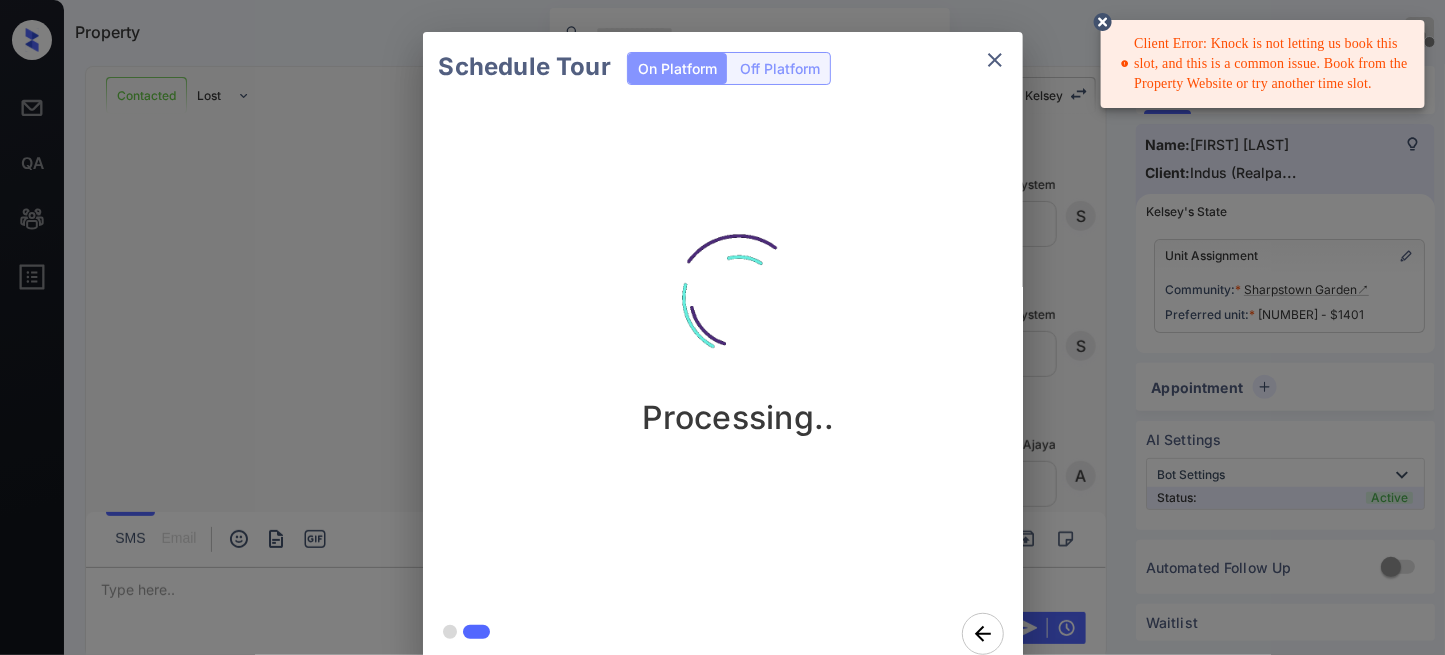click 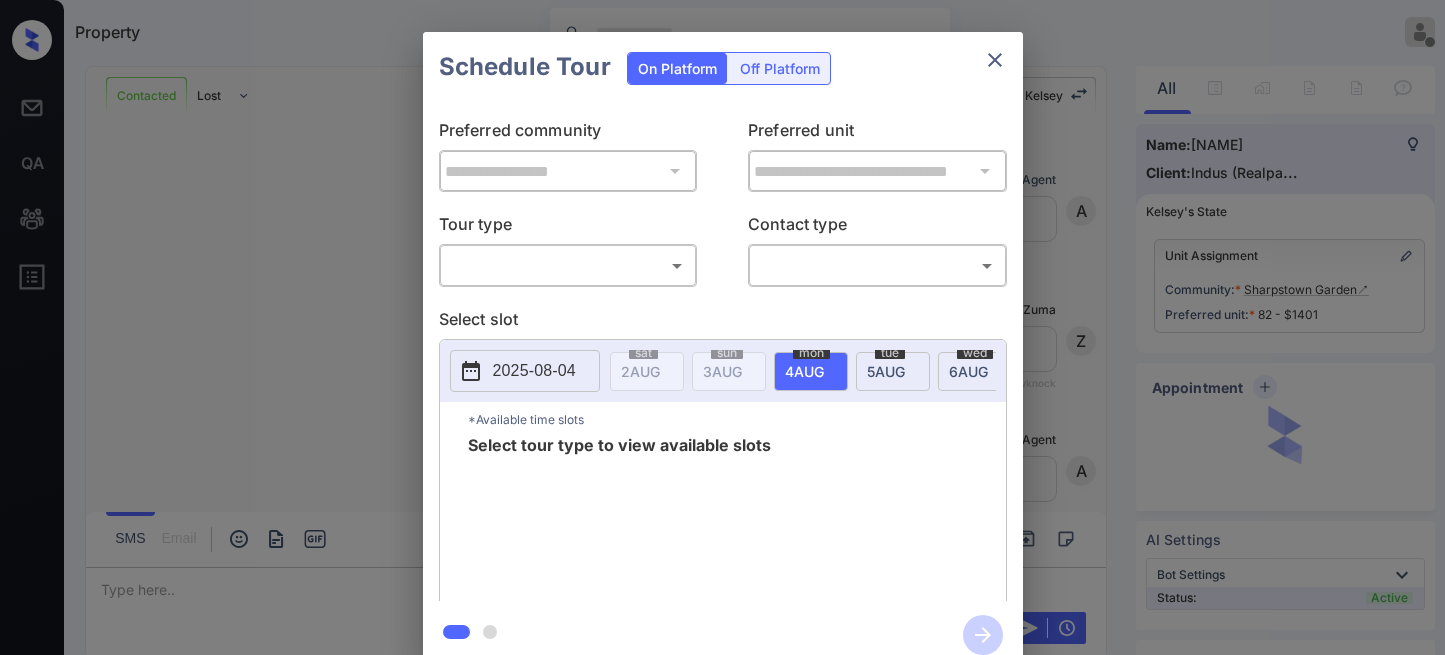 scroll, scrollTop: 0, scrollLeft: 0, axis: both 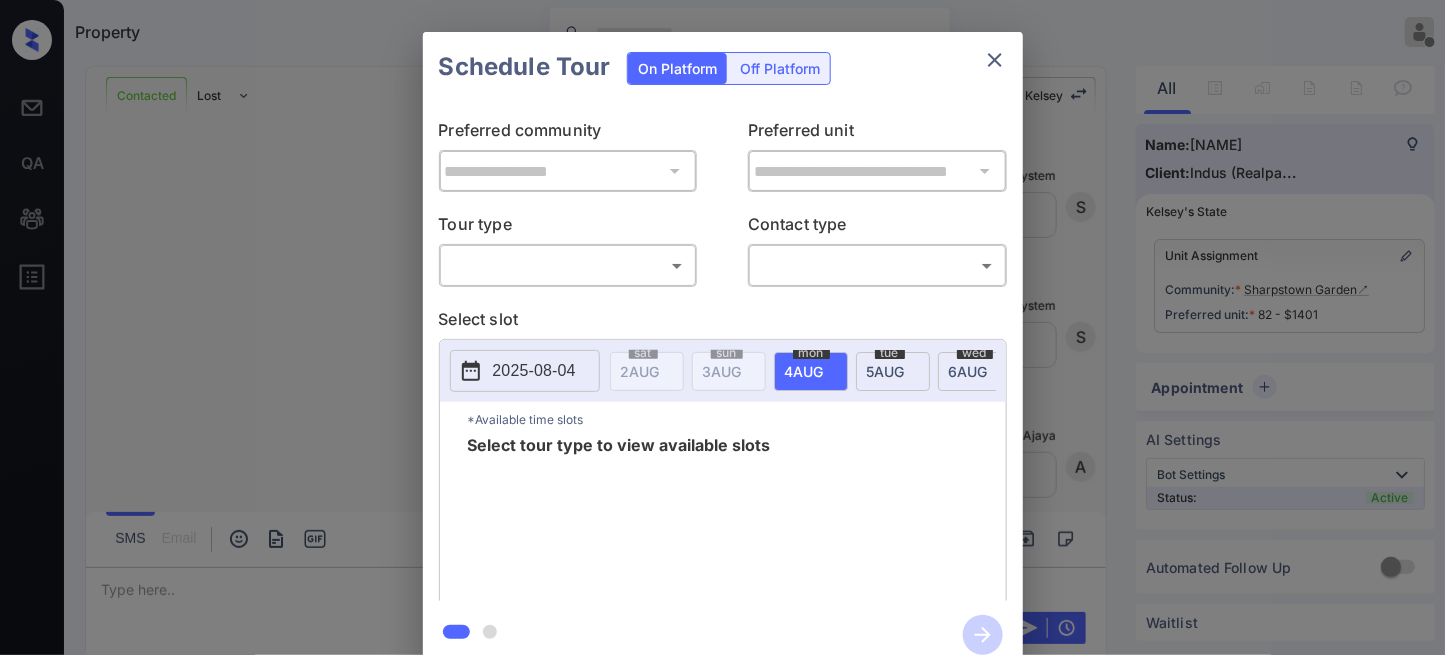 click on "Property [NAME] Offline Set yourself   online Set yourself   on break Profile Switch to  dark  mode Sign out Contacted Lost Lead Sentiment: Angry Upon sliding the acknowledgement:  Lead will move to lost stage. * ​ SMS and call option will be set to opt out. AFM will be turned off for the lead. [NAME] New Message Agent Lead created via webhook in Inbound stage. [DATE] [TIME] A New Message Zuma Lead transferred to leasing agent: [NAME] [DATE] [TIME]  Sync'd w  knock Z New Message Agent AFM Request sent to [NAME]. [DATE] [TIME] A New Message Agent Notes Note: Structured Note:
Move In Date: [DATE]
[DATE] [TIME] A New Message [NAME] Lead Details Updated
Move In Date:  [DATE]
[DATE] [TIME] K New Message [NAME] [DATE] [TIME]   | SmarterAFMV2Sms  Sync'd w  knock K New Message [NAME] Lead archived by [NAME]! [DATE] [TIME] K New Message [NAME] [DATE] [TIME]    Sync'd w  knock A New Message System [DATE] [TIME] S" at bounding box center [722, 327] 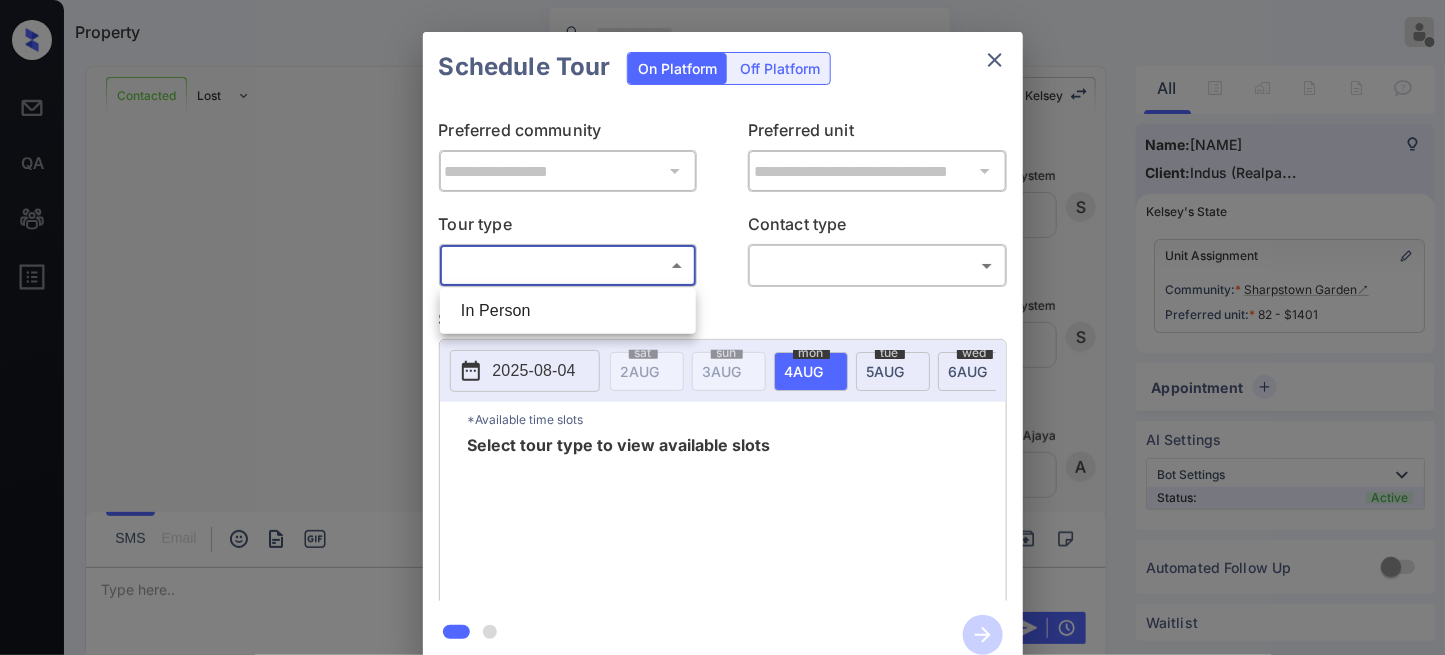 click on "In Person" at bounding box center [568, 311] 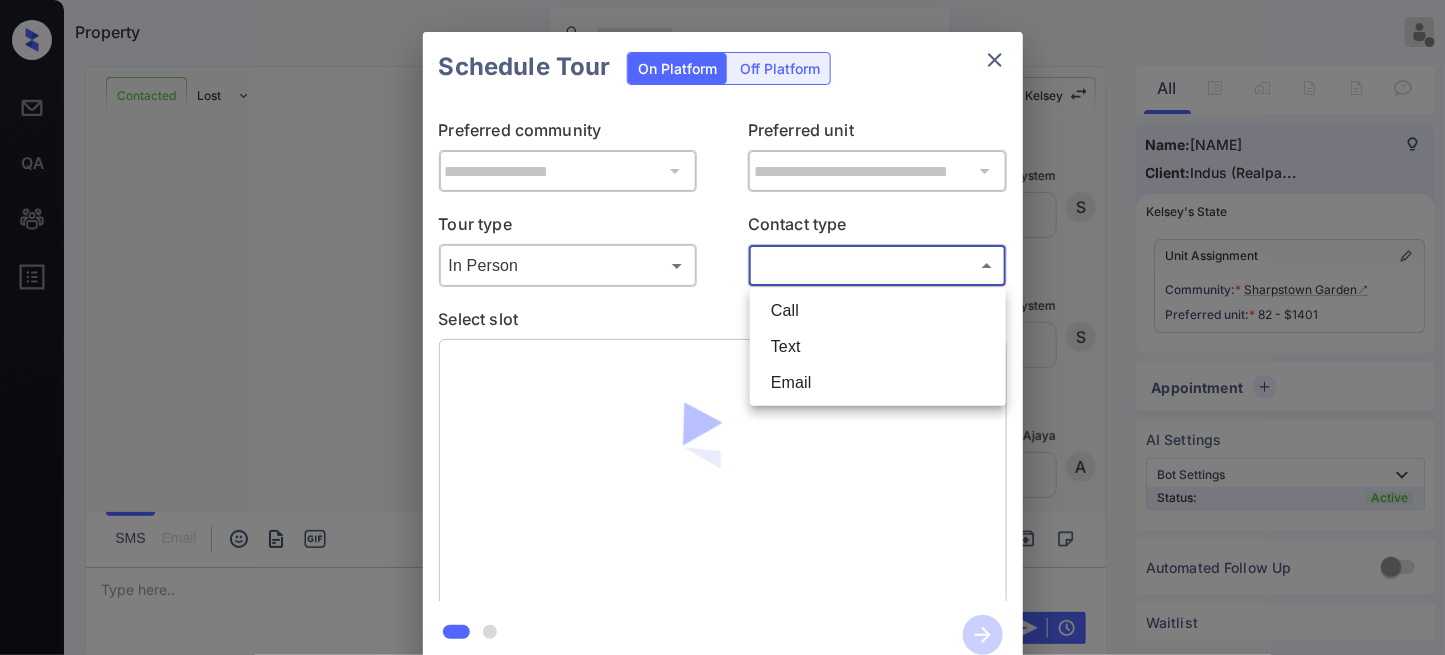click on "Property Samantha Soliven Offline Set yourself   online Set yourself   on break Profile Switch to  dark  mode Sign out Contacted Lost Lead Sentiment: Angry Upon sliding the acknowledgement:  Lead will move to lost stage. * ​ SMS and call option will be set to opt out. AFM will be turned off for the lead. Kelsey New Message Agent Lead created via webhook in Inbound stage. [MONTH] [DAY], [YEAR] [TIME] A New Message Zuma Lead transferred to leasing agent: kelsey [MONTH] [DAY], [YEAR] [TIME]  Sync'd w  knock Z New Message Agent AFM Request sent to Kelsey. [MONTH] [DAY], [YEAR] [TIME] A New Message Agent Notes Note: Structured Note:
Move In Date: [YEAR]-[MONTH]-[DAY]
[MONTH] [DAY], [YEAR] [TIME] A New Message Kelsey Lead Details Updated
Move In Date:  [DAY]-[MONTH]-[YEAR]
[MONTH] [DAY], [YEAR] [TIME] K New Message Kelsey [MONTH] [DAY], [YEAR] [TIME]   | SmarterAFMV2Sms  Sync'd w  knock K New Message Kelsey Lead archived by Kelsey! [MONTH] [DAY], [YEAR] [TIME] K New Message [FIRST] [LAST] [NUMBER] [MONTH] [DAY], [YEAR] [TIME]    Sync'd w  knock A New Message System [MONTH] [DAY], [YEAR] [TIME] S" at bounding box center [722, 327] 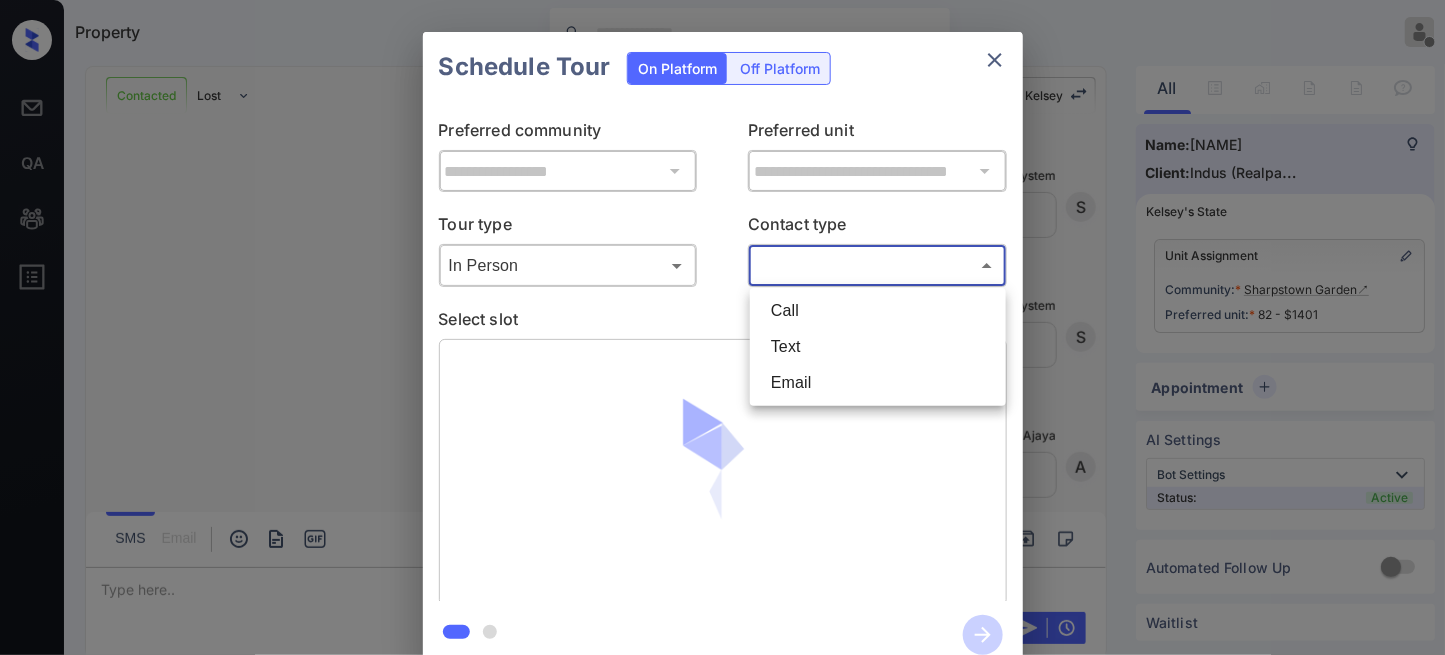 click on "Text" at bounding box center (878, 347) 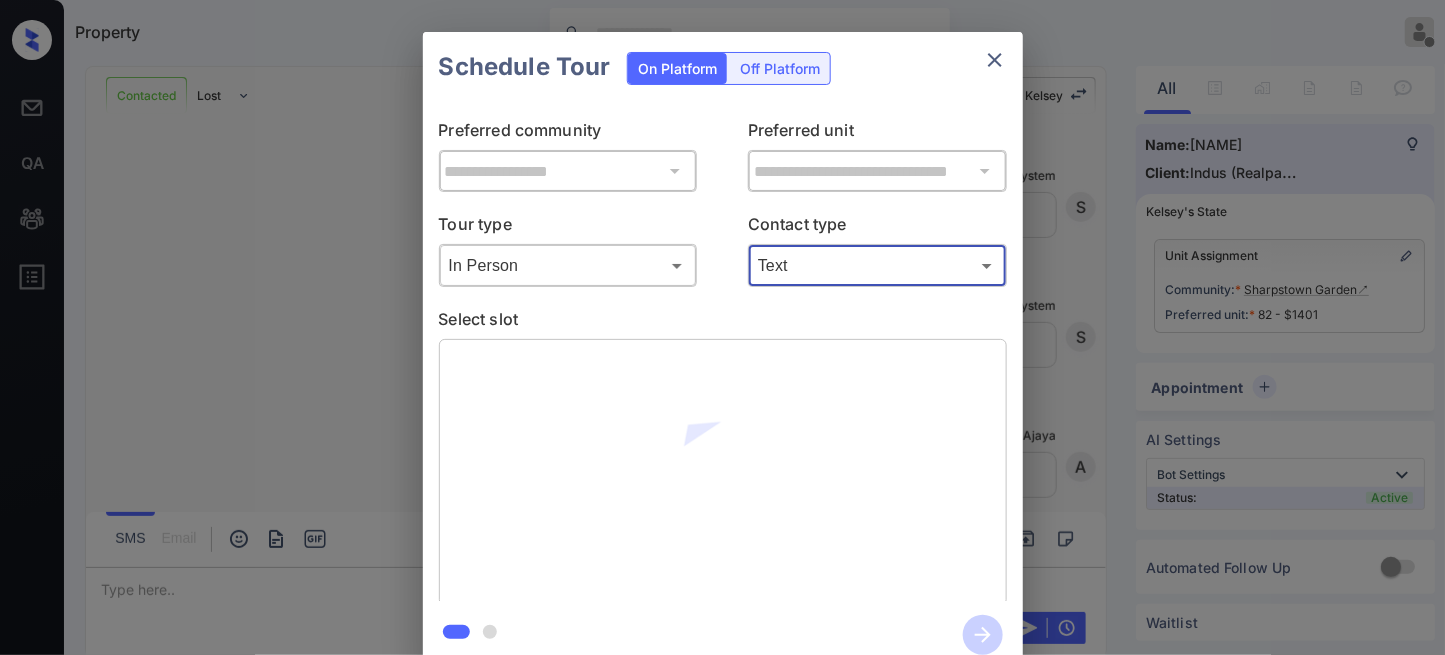 click on "Property Samantha Soliven Offline Set yourself   online Set yourself   on break Profile Switch to  dark  mode Sign out Contacted Lost Lead Sentiment: Angry Upon sliding the acknowledgement:  Lead will move to lost stage. * ​ SMS and call option will be set to opt out. AFM will be turned off for the lead. Kelsey New Message Agent Lead created via webhook in Inbound stage. [MONTH] [DAY], [YEAR] [TIME] A New Message Zuma Lead transferred to leasing agent: kelsey [MONTH] [DAY], [YEAR] [TIME]  Sync'd w  knock Z New Message Agent AFM Request sent to Kelsey. [MONTH] [DAY], [YEAR] [TIME] A New Message Agent Notes Note: Structured Note:
Move In Date: [YEAR]-[MONTH]-[DAY]
[MONTH] [DAY], [YEAR] [TIME] A New Message Kelsey Lead Details Updated
Move In Date:  [DAY]-[MONTH]-[YEAR]
[MONTH] [DAY], [YEAR] [TIME] K New Message Kelsey [MONTH] [DAY], [YEAR] [TIME]   | SmarterAFMV2Sms  Sync'd w  knock K New Message Kelsey Lead archived by Kelsey! [MONTH] [DAY], [YEAR] [TIME] K New Message [FIRST] [LAST] [NUMBER] [MONTH] [DAY], [YEAR] [TIME]    Sync'd w  knock A New Message System [MONTH] [DAY], [YEAR] [TIME] S" at bounding box center (722, 327) 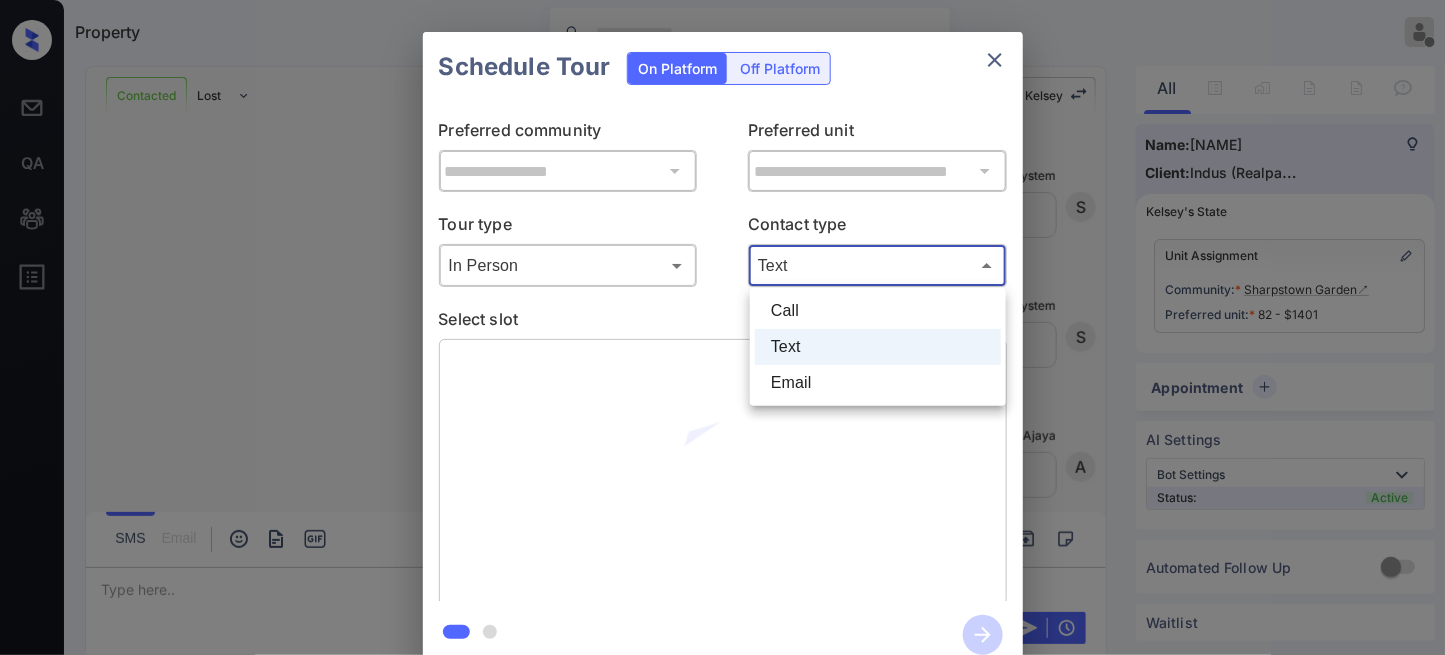 click on "Call" at bounding box center [878, 311] 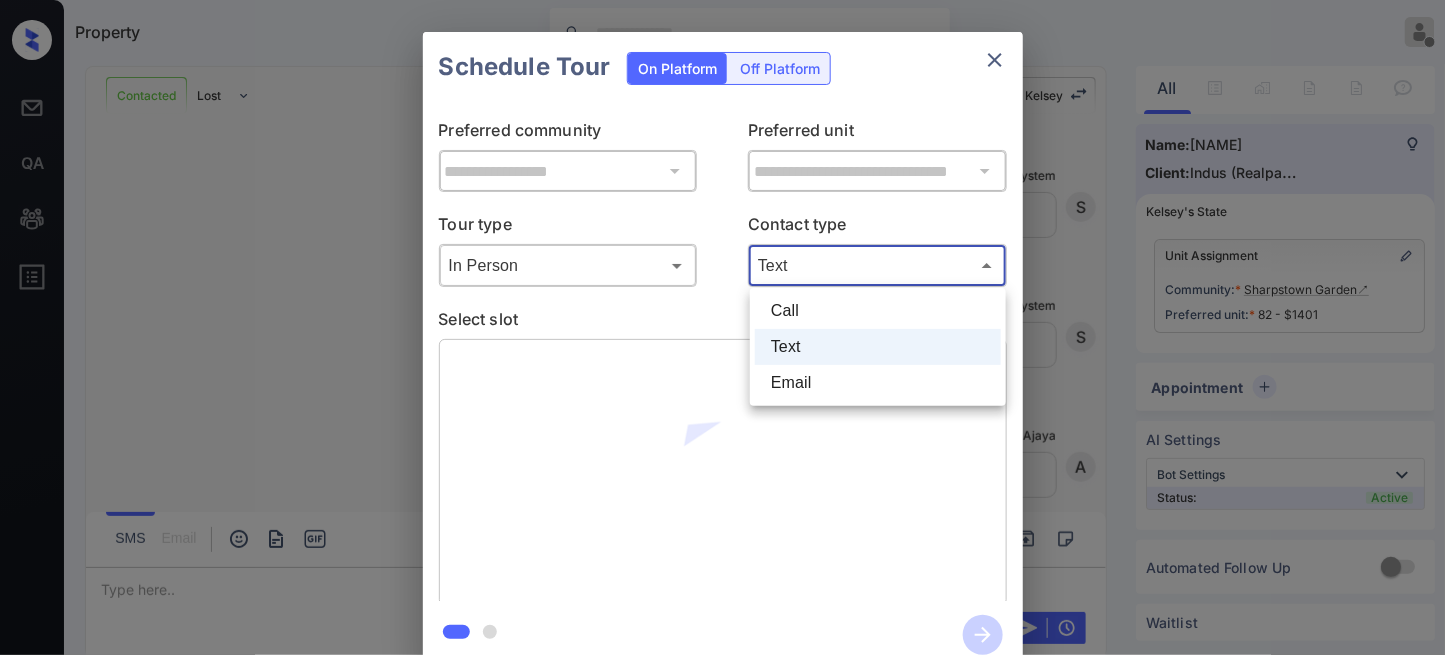 type on "****" 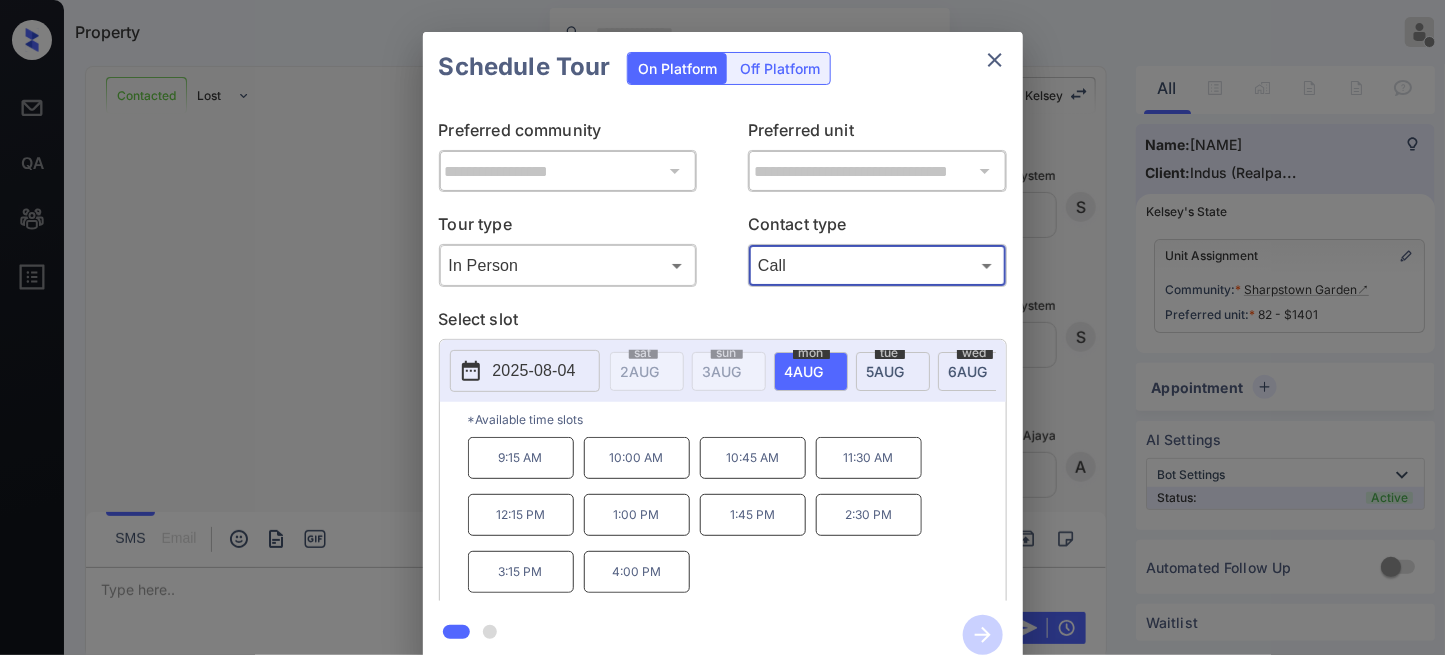 click on "2:30 PM" at bounding box center (869, 515) 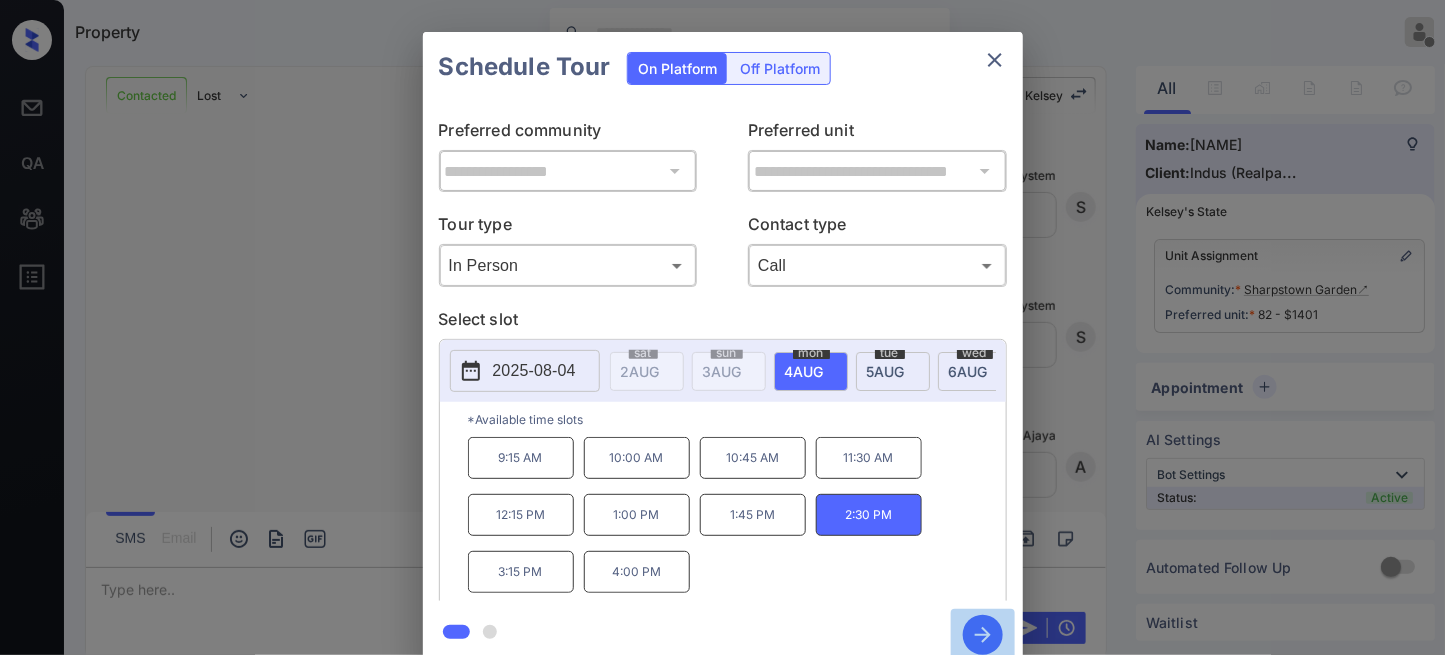 click 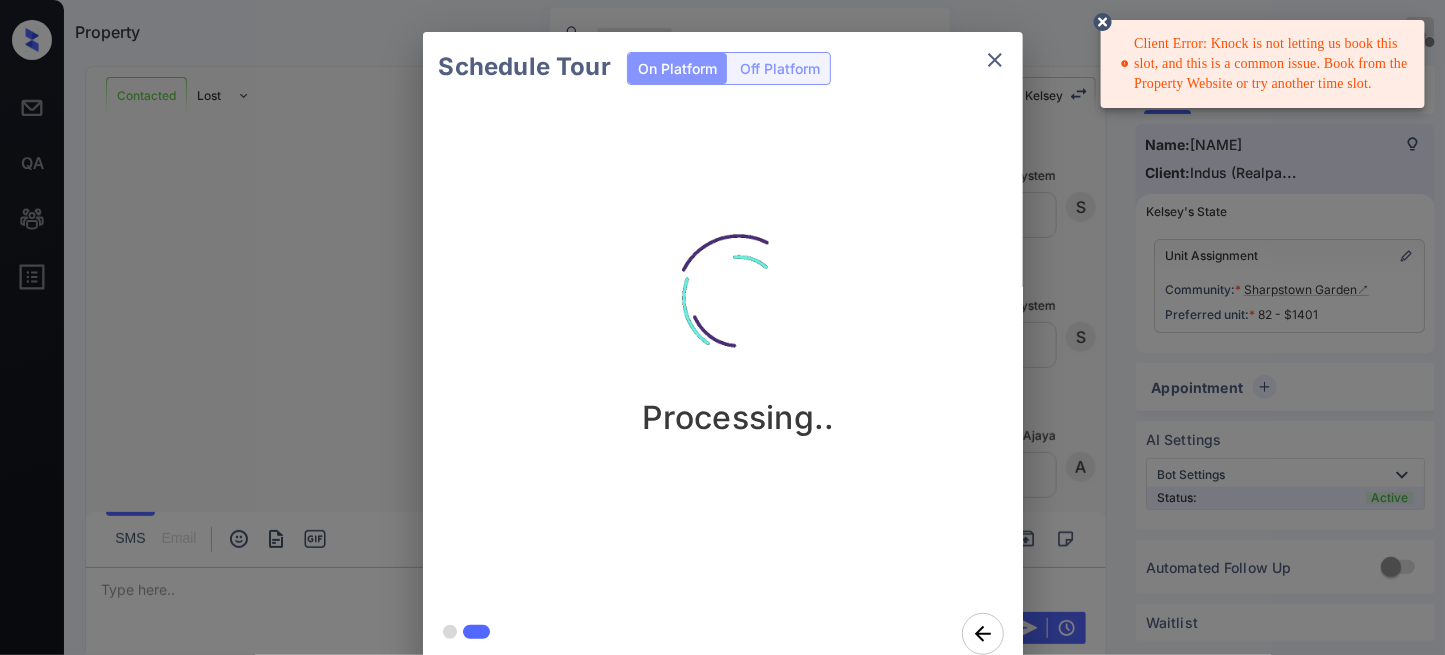 click 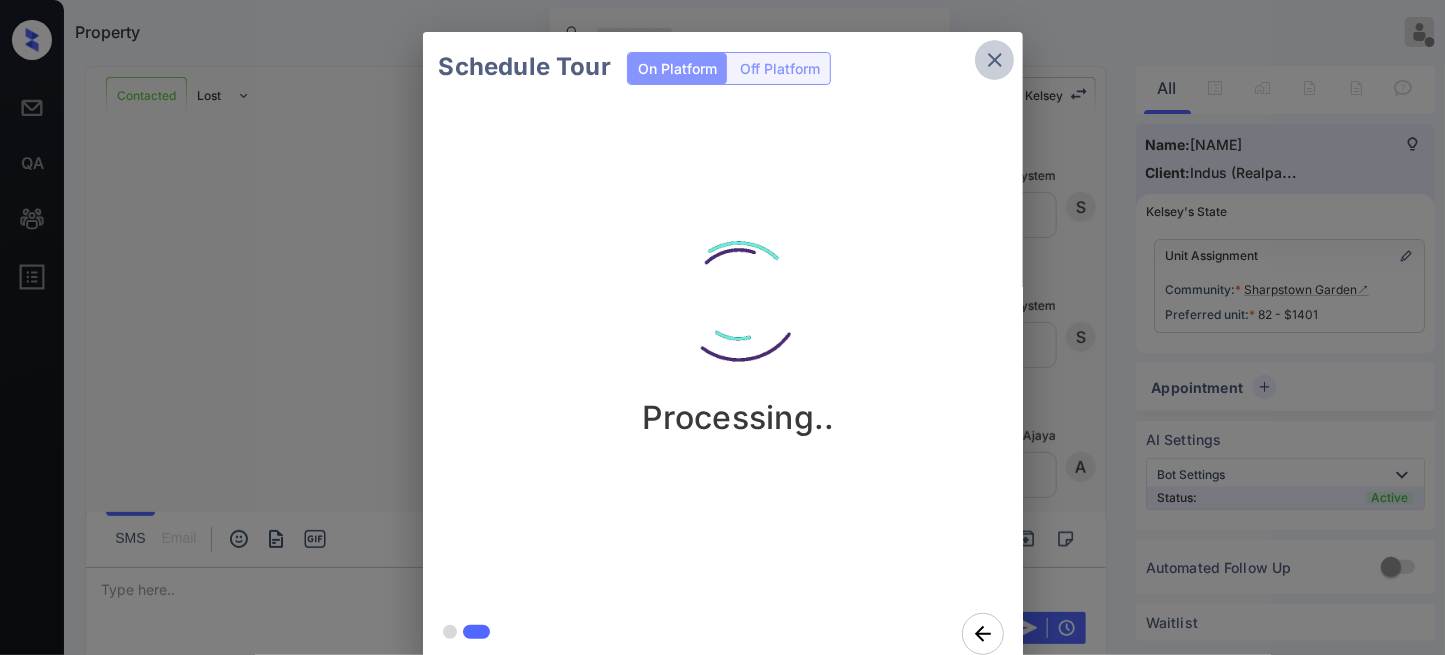 click 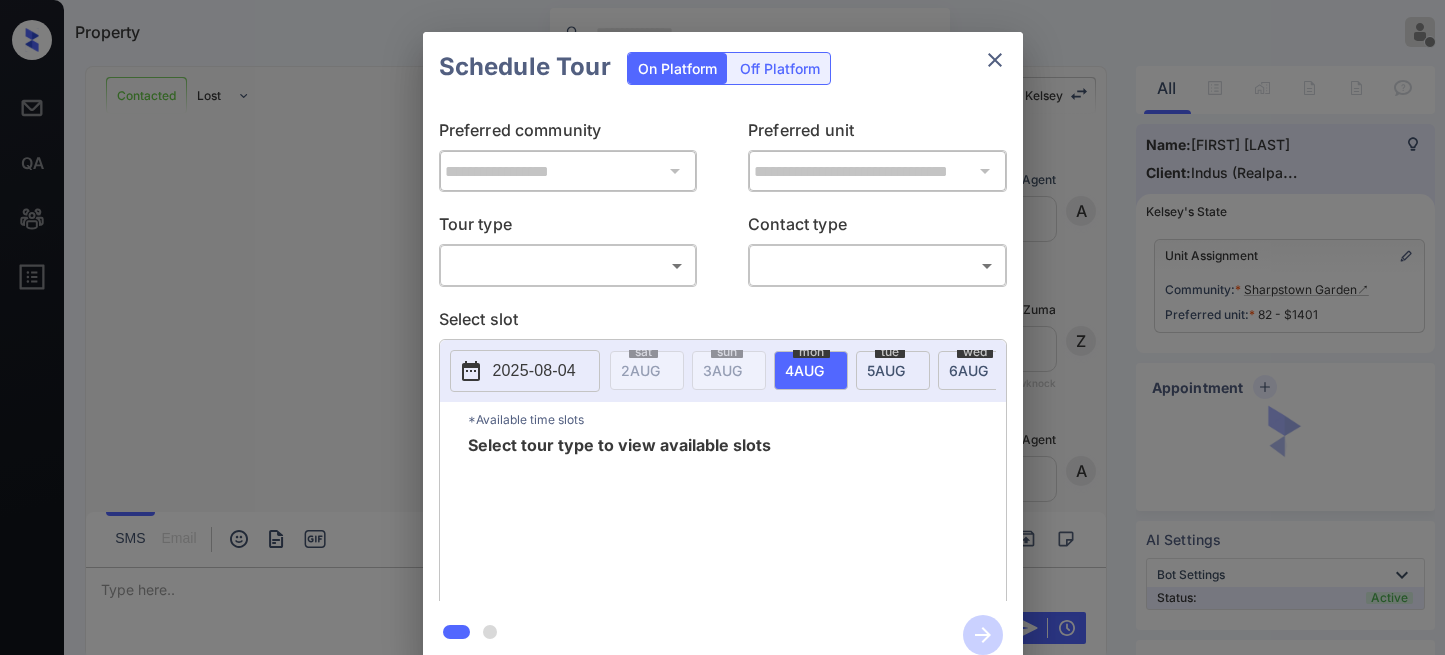 scroll, scrollTop: 0, scrollLeft: 0, axis: both 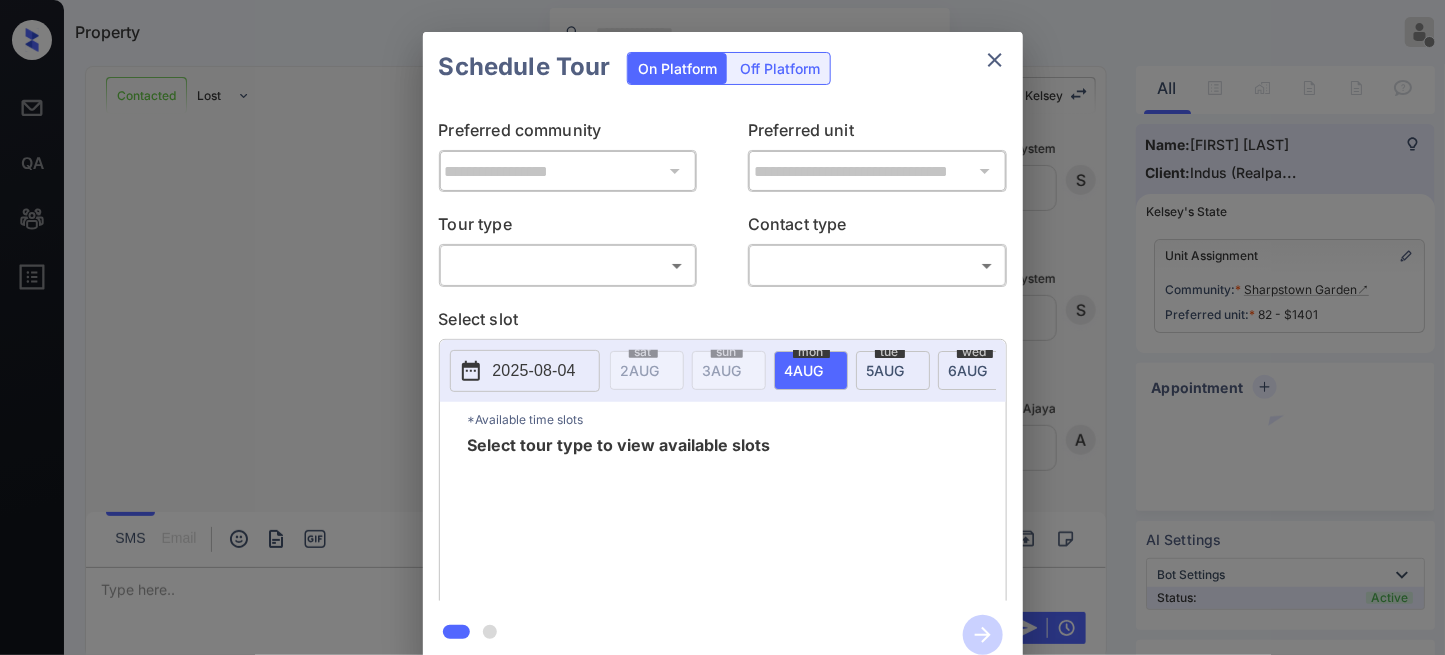 click on "Off Platform" at bounding box center (780, 68) 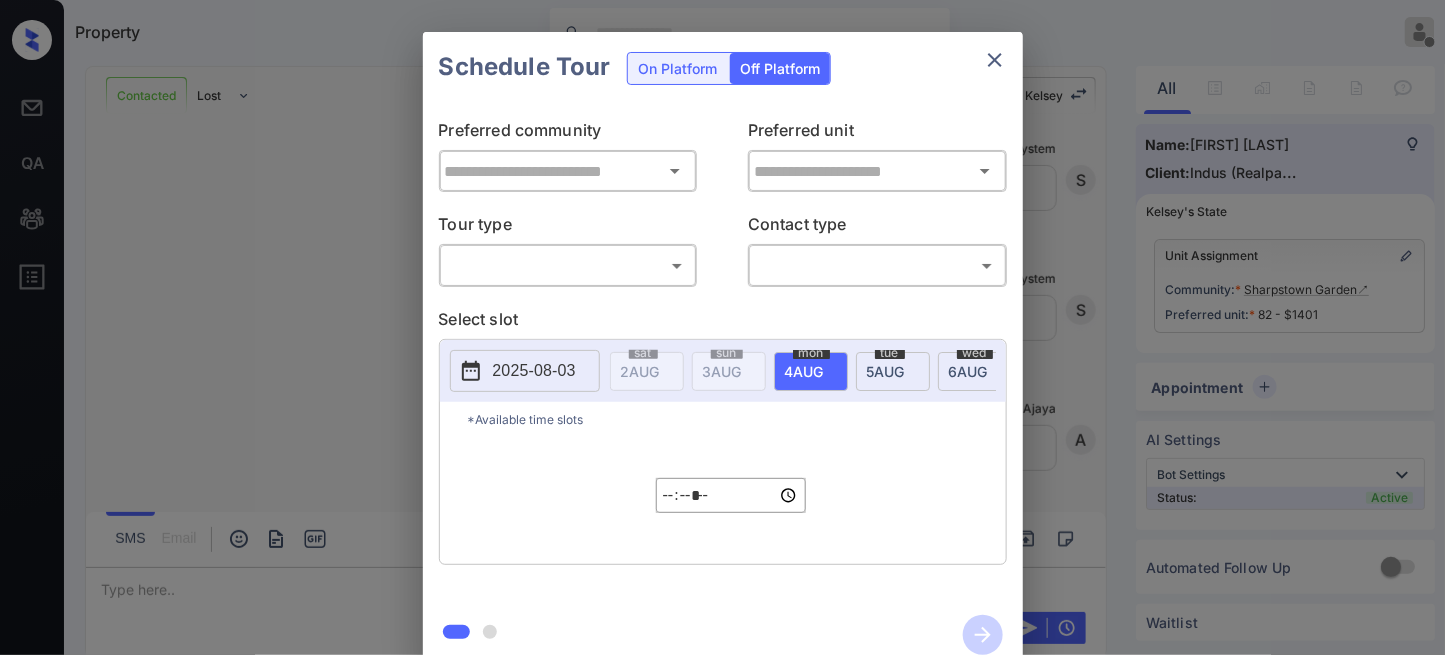 type on "**********" 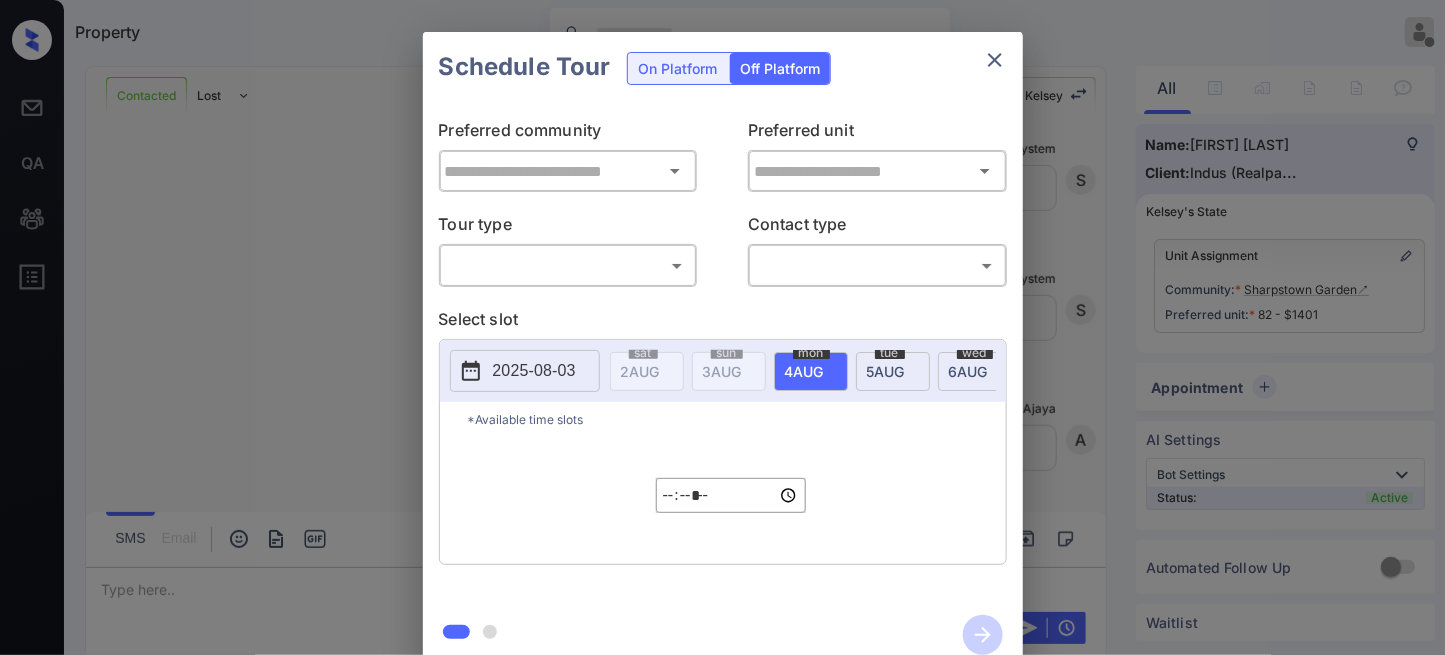 type on "**********" 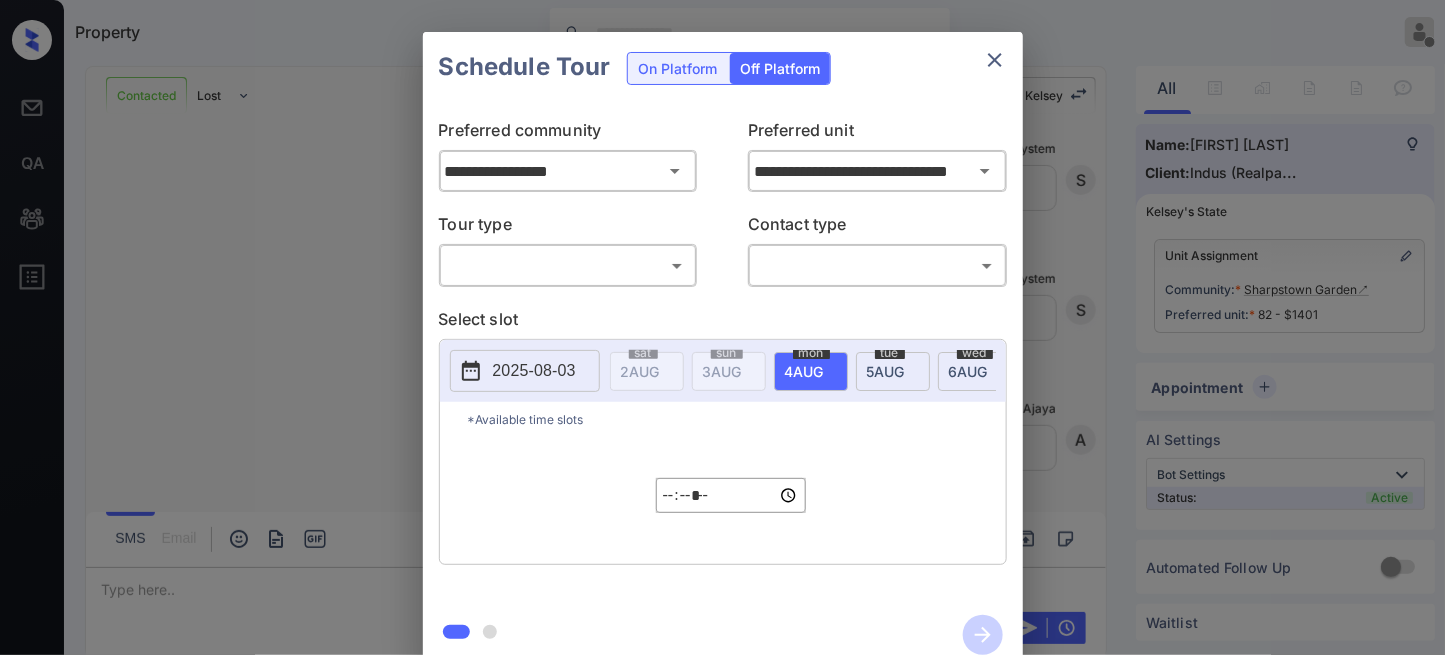 click on "Property [FIRST] [LAST] Offline Set yourself   online Set yourself   on break Profile Switch to  dark  mode Sign out Contacted Lost Lead Sentiment: Angry Upon sliding the acknowledgement:  Lead will move to lost stage. * ​ SMS and call option will be set to opt out. AFM will be turned off for the lead. [FIRST] New Message Agent Lead created via webhook in Inbound stage. Aug 02, 2025 02:05 am A New Message Zuma Lead transferred to leasing agent: [FIRST] Aug 02, 2025 02:05 am  Sync'd w  knock Z New Message Agent AFM Request sent to [FIRST]. Aug 02, 2025 02:05 am A New Message Agent Notes Note: Structured Note:
Move In Date: 2025-09-01
Aug 02, 2025 02:05 am A New Message [FIRST] Lead Details Updated
Move In Date:  1-9-2025
Aug 02, 2025 02:05 am K New Message [FIRST] Aug 02, 2025 02:05 am   | SmarterAFMV2Sms  Sync'd w  knock K New Message [FIRST] Lead archived by [FIRST]! Aug 02, 2025 02:05 am K New Message [FIRST] [LAST] 3 Aug 02, 2025 02:05 am    Sync'd w  knock A New Message System Aug 02, 2025 02:05 am S" at bounding box center [722, 327] 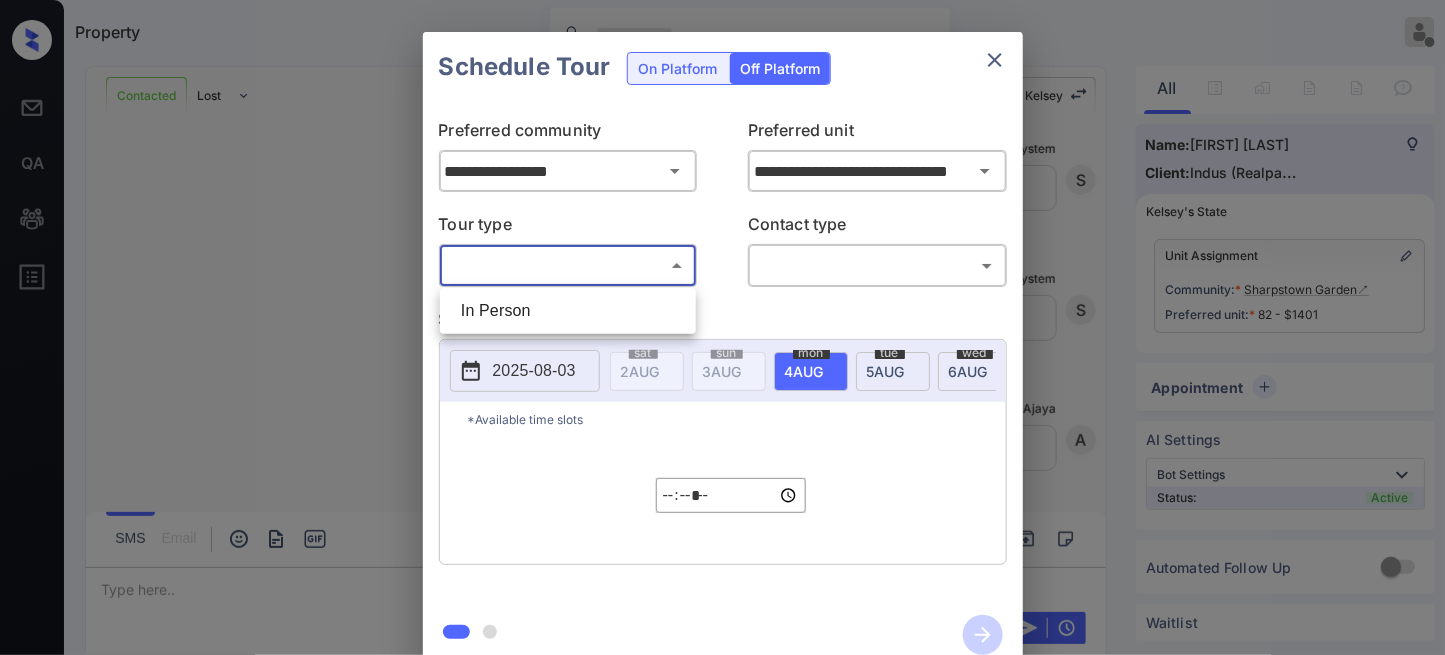 click on "In Person" at bounding box center (568, 311) 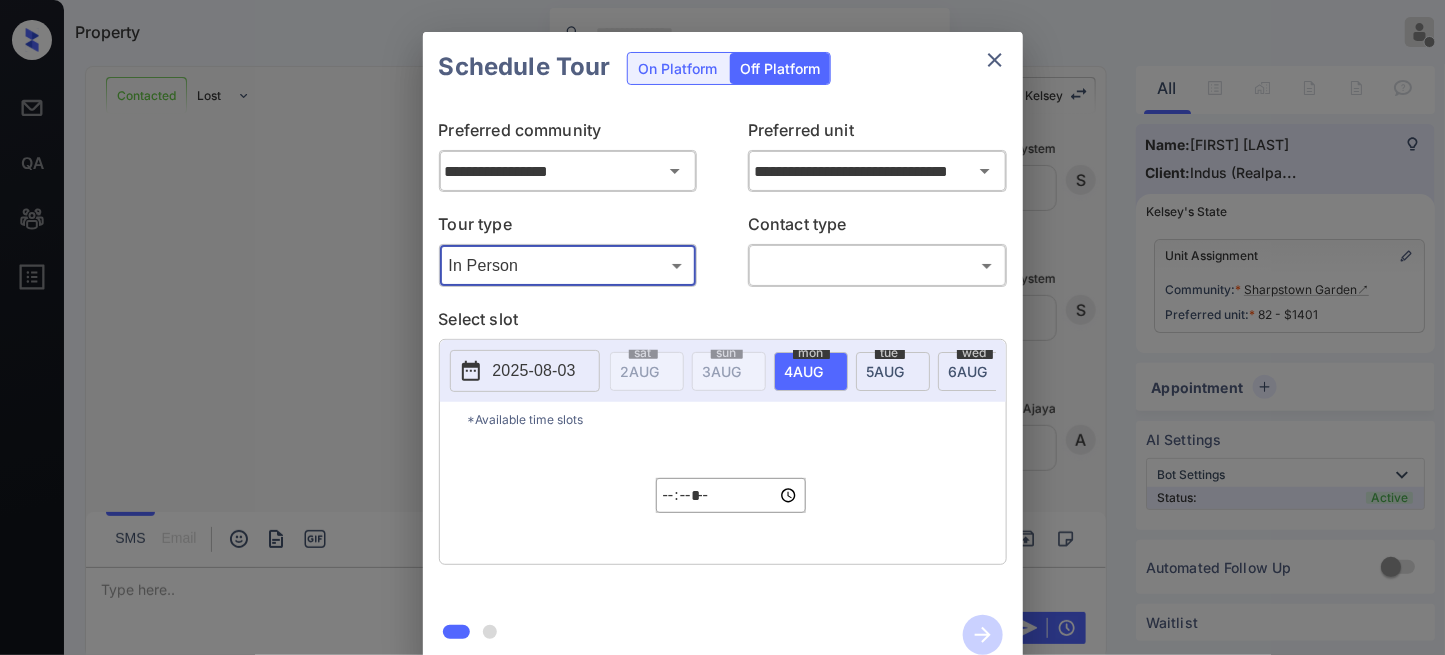 click on "Property [FIRST] [LAST] Offline Set yourself   online Set yourself   on break Profile Switch to  dark  mode Sign out Contacted Lost Lead Sentiment: Angry Upon sliding the acknowledgement:  Lead will move to lost stage. * ​ SMS and call option will be set to opt out. AFM will be turned off for the lead. [FIRST] New Message Agent Lead created via webhook in Inbound stage. Aug 02, 2025 02:05 am A New Message Zuma Lead transferred to leasing agent: [FIRST] Aug 02, 2025 02:05 am  Sync'd w  knock Z New Message Agent AFM Request sent to [FIRST]. Aug 02, 2025 02:05 am A New Message Agent Notes Note: Structured Note:
Move In Date: 2025-09-01
Aug 02, 2025 02:05 am A New Message [FIRST] Lead Details Updated
Move In Date:  1-9-2025
Aug 02, 2025 02:05 am K New Message [FIRST] Aug 02, 2025 02:05 am   | SmarterAFMV2Sms  Sync'd w  knock K New Message [FIRST] Lead archived by [FIRST]! Aug 02, 2025 02:05 am K New Message [FIRST] [LAST] 3 Aug 02, 2025 02:05 am    Sync'd w  knock A New Message System Aug 02, 2025 02:05 am S" at bounding box center (722, 327) 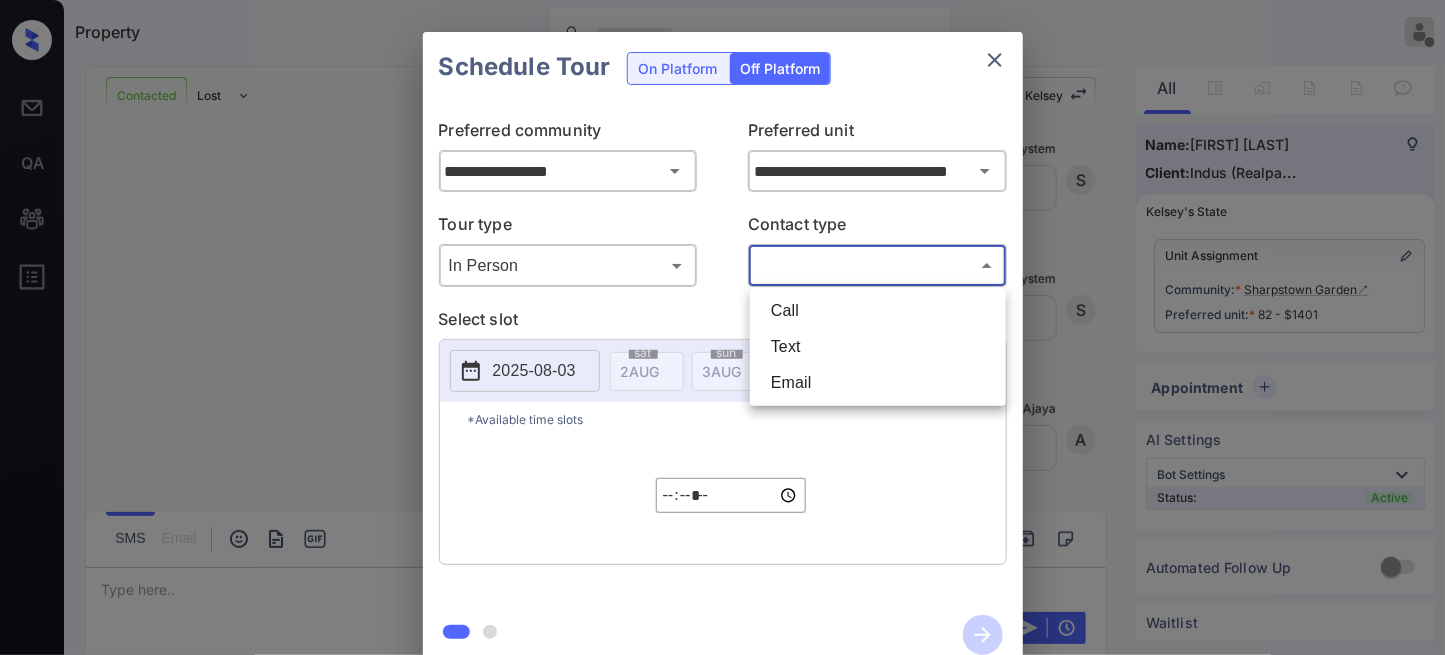 click on "Text" at bounding box center [878, 347] 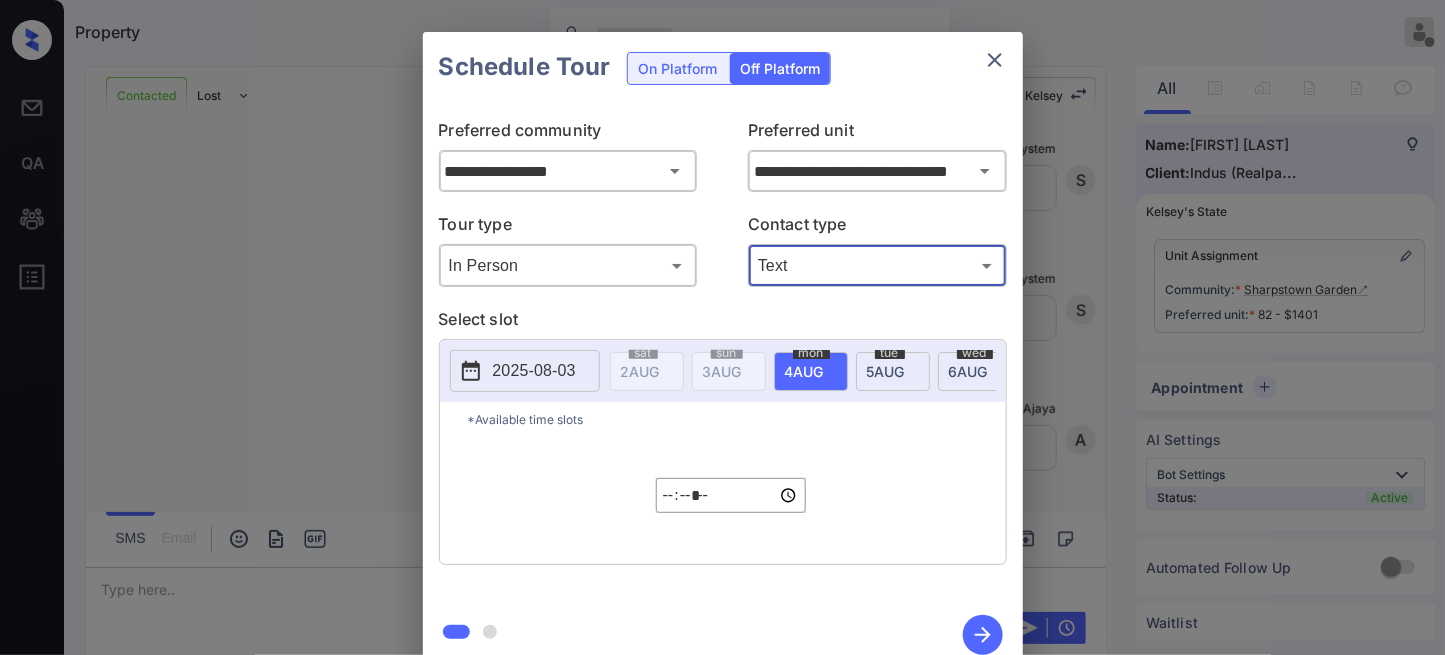 click on "4 AUG" at bounding box center [640, 371] 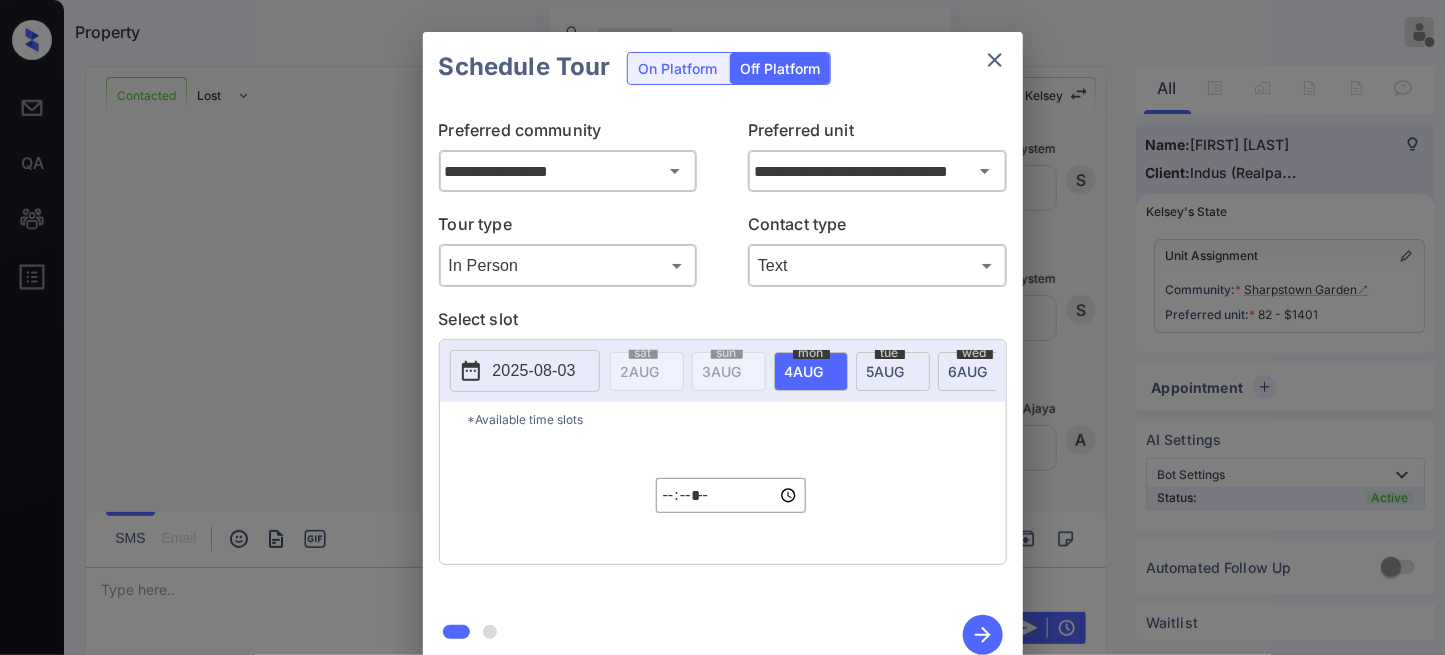 click on "*****" at bounding box center [731, 495] 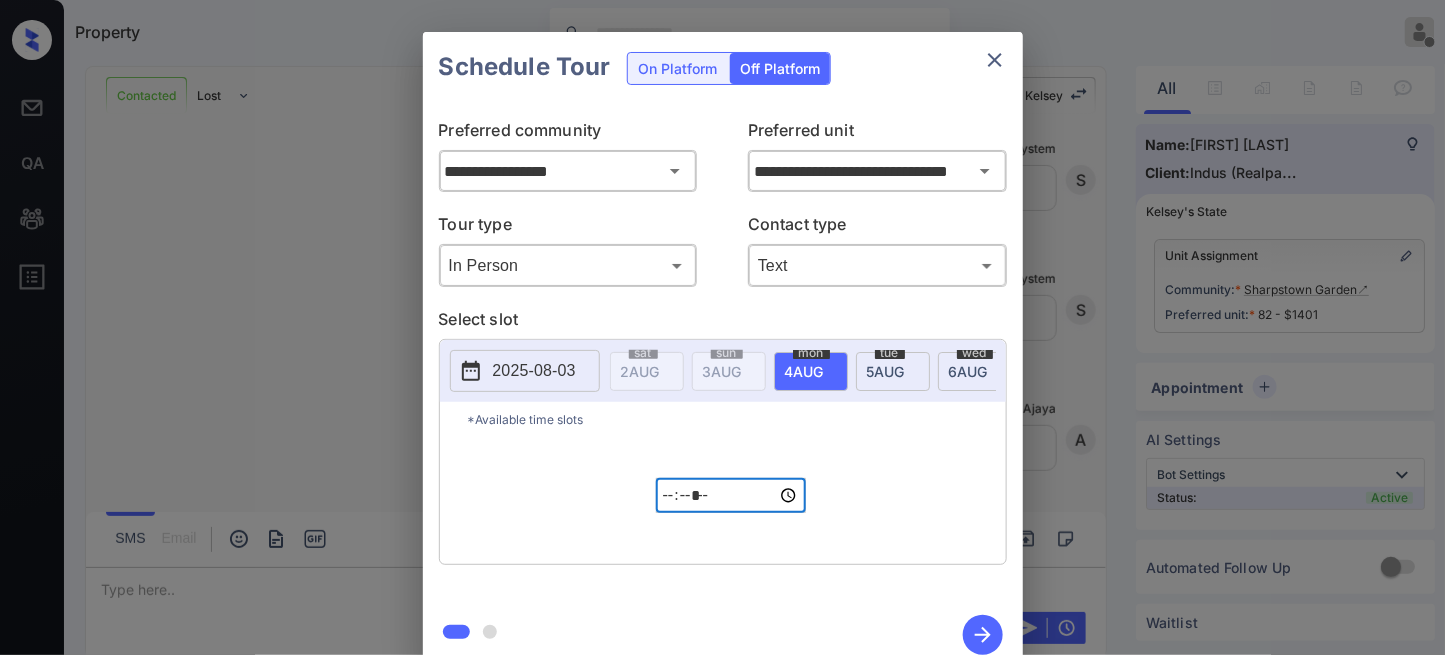 type on "*****" 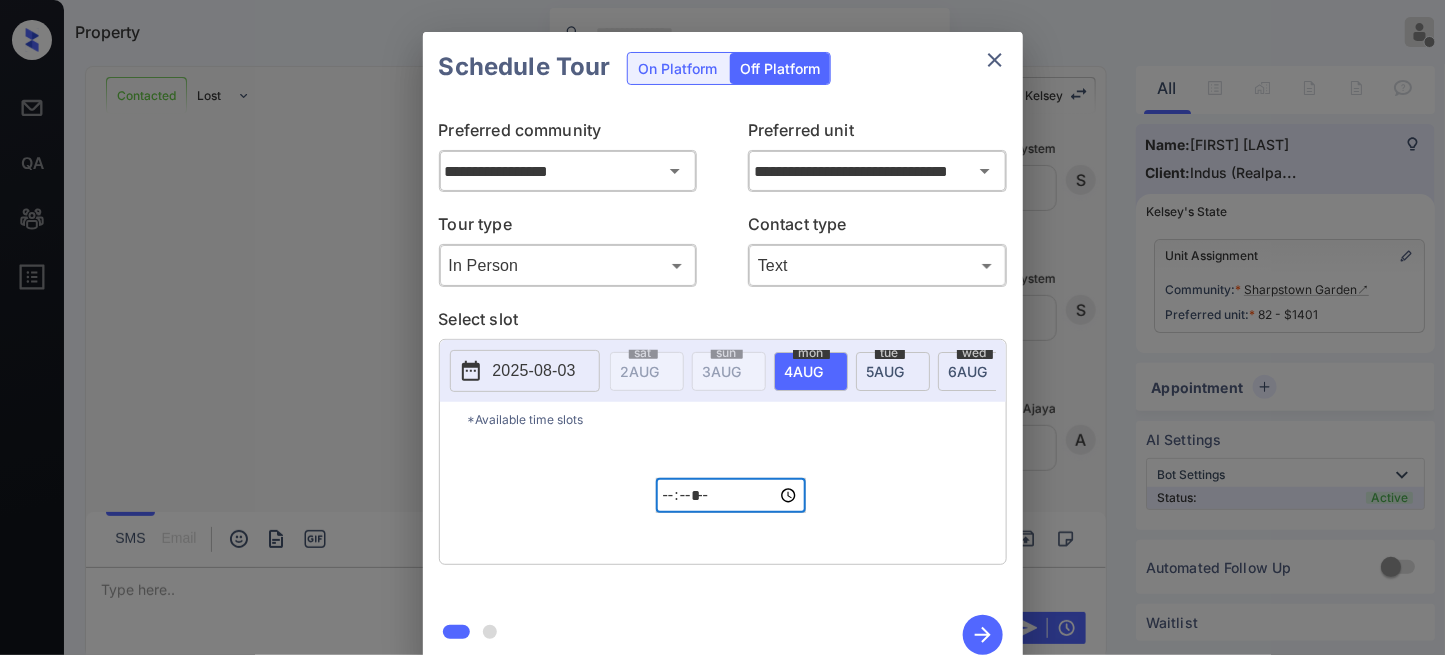 click 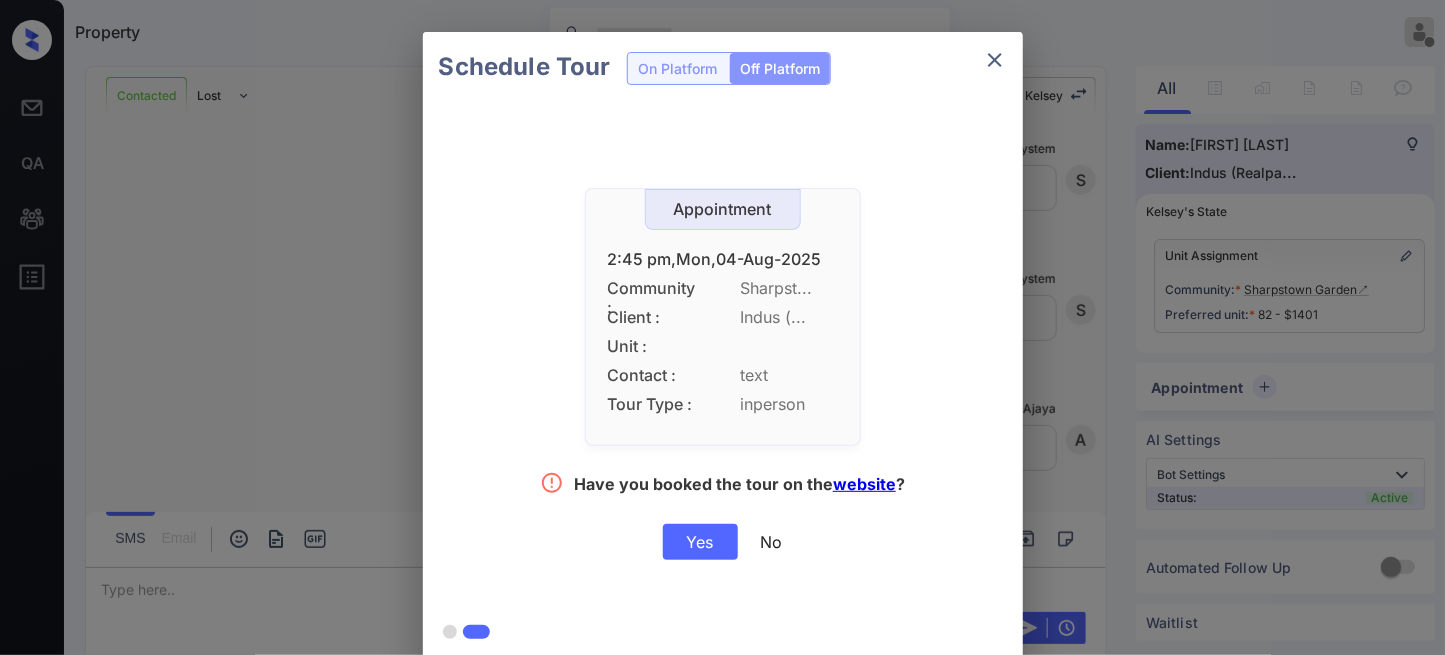 click on "Yes" at bounding box center (700, 542) 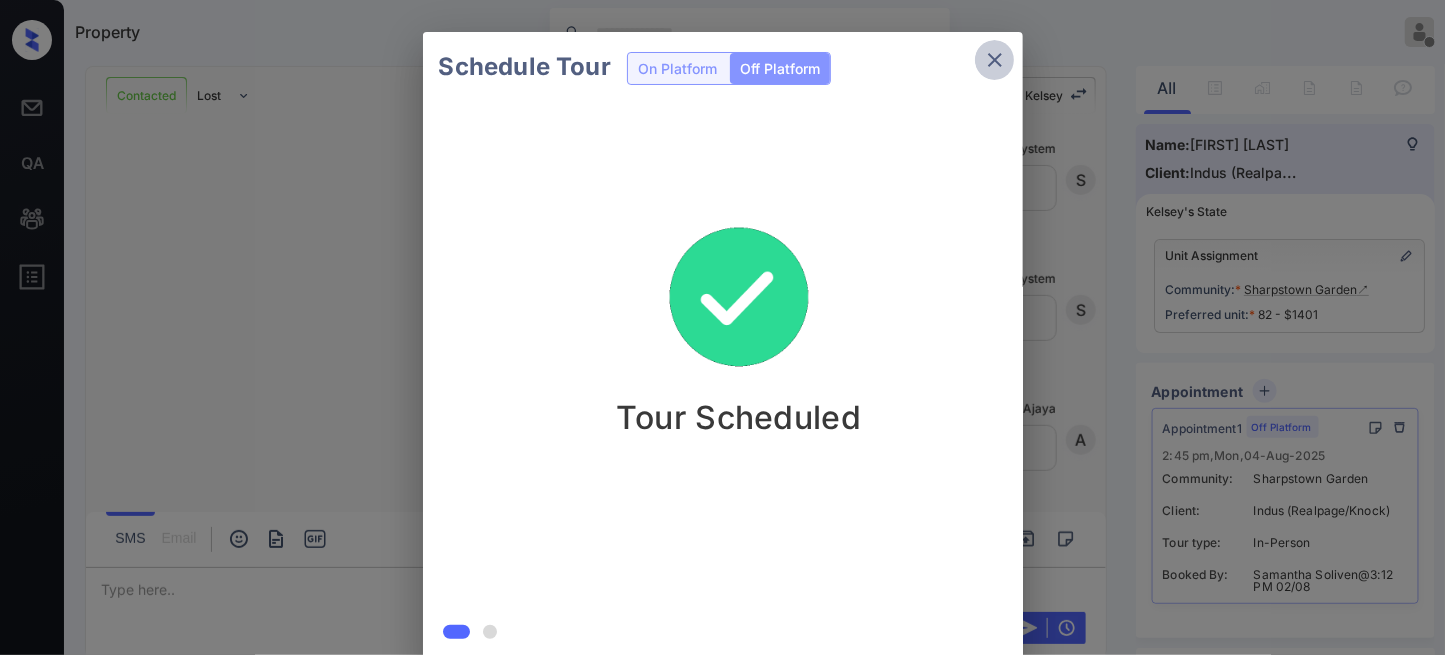 click 